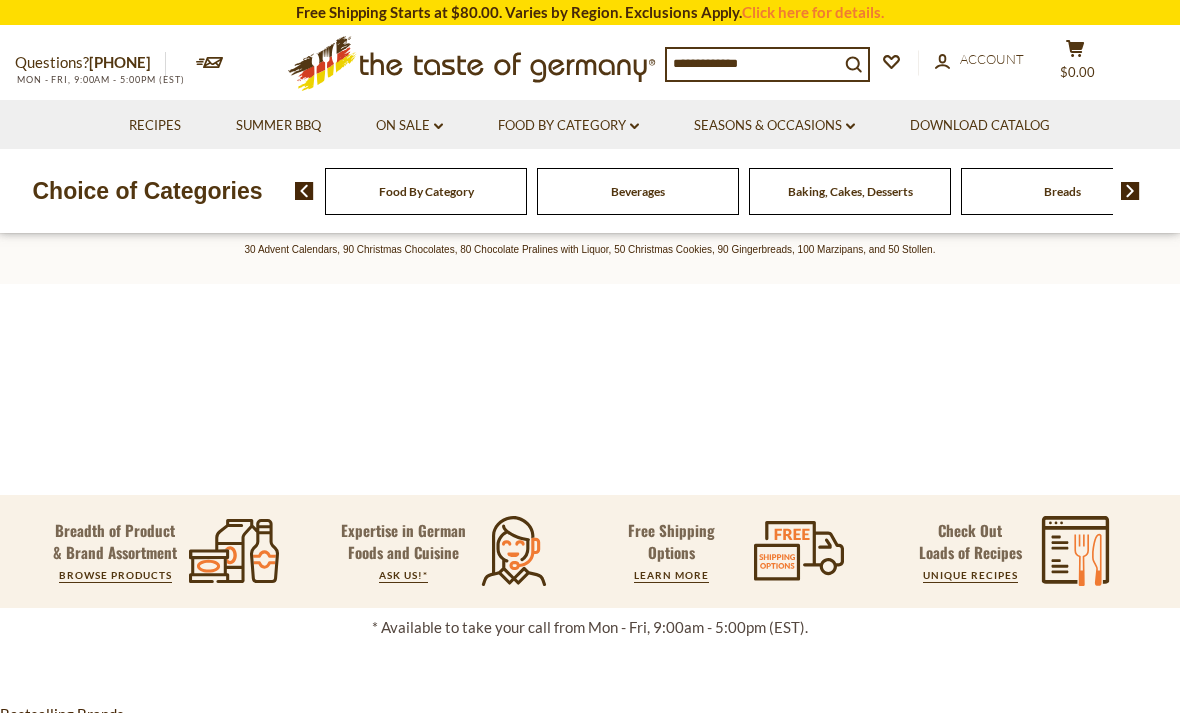 scroll, scrollTop: 0, scrollLeft: 0, axis: both 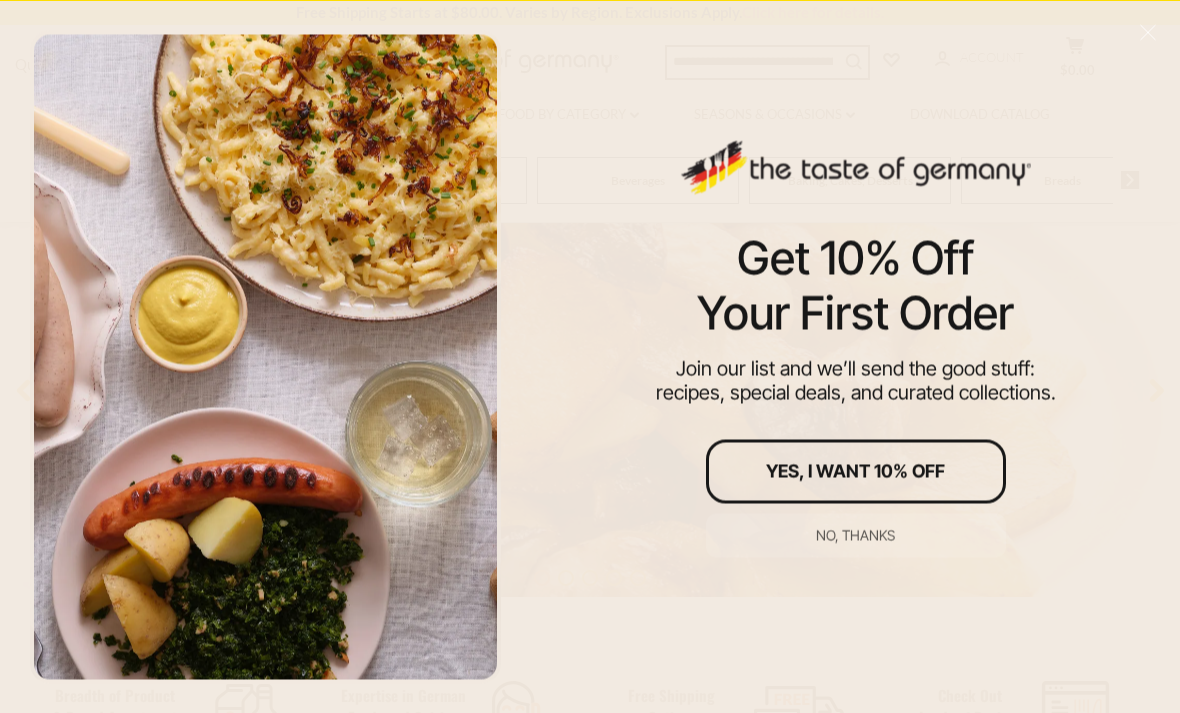 click on "No, thanks" at bounding box center (855, 535) 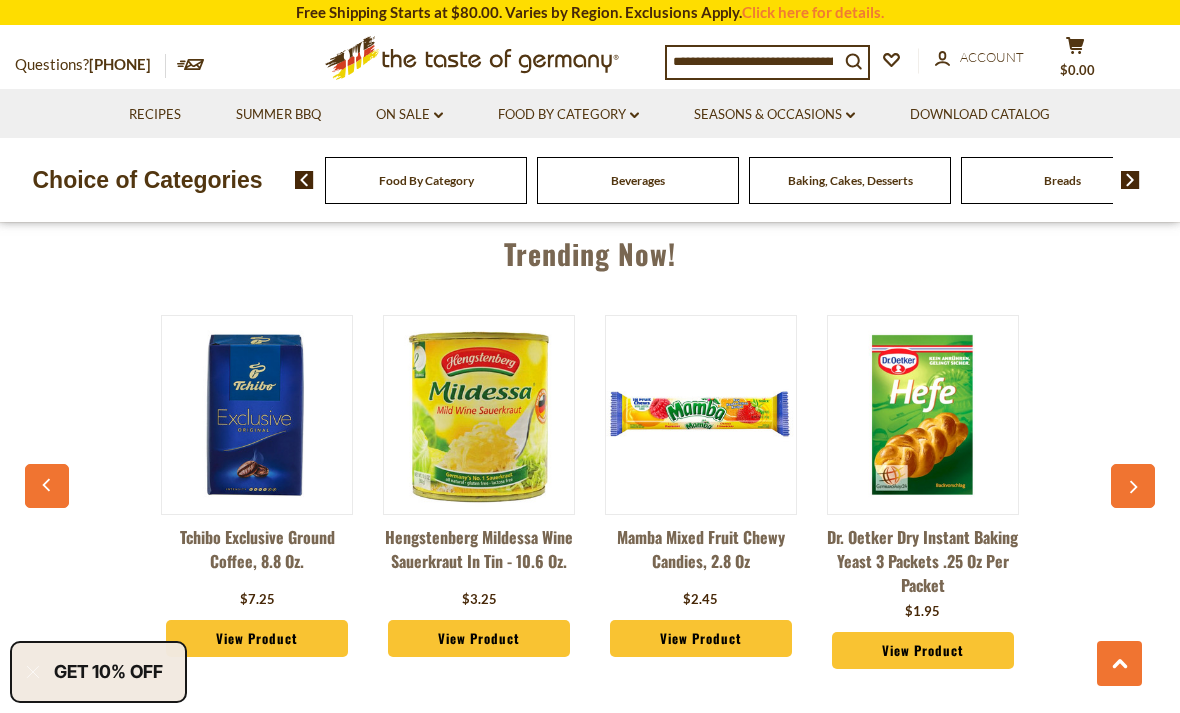 scroll, scrollTop: 2021, scrollLeft: 0, axis: vertical 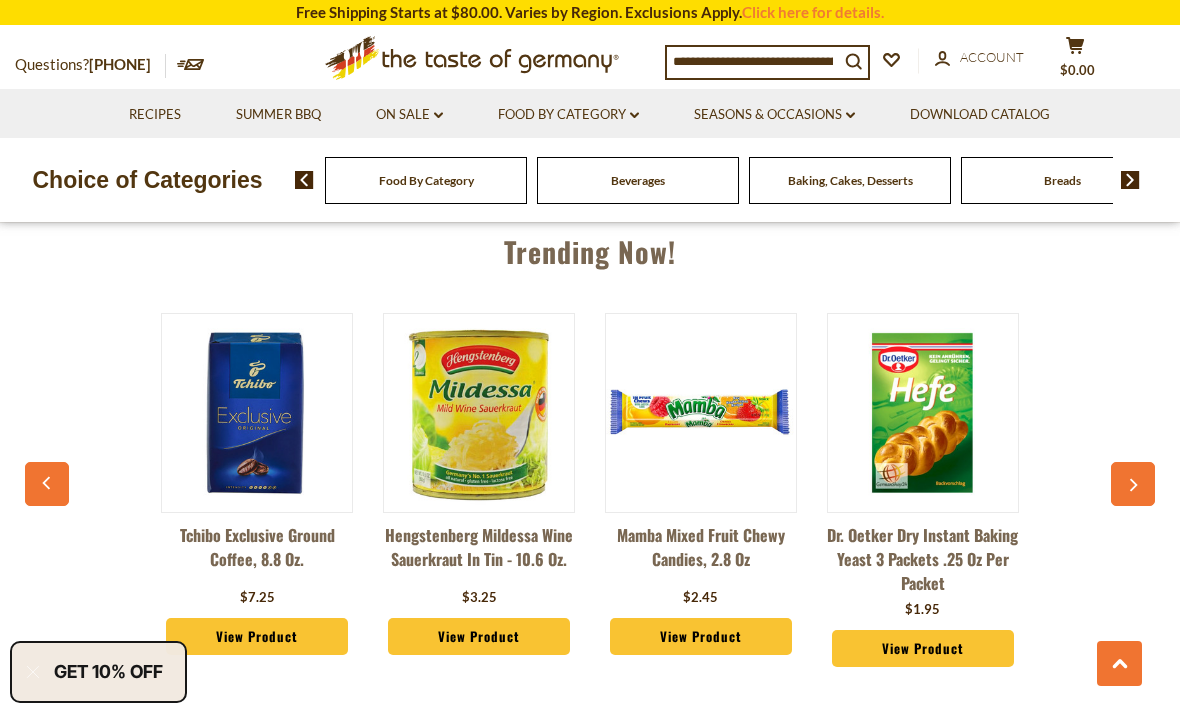 click at bounding box center [753, 61] 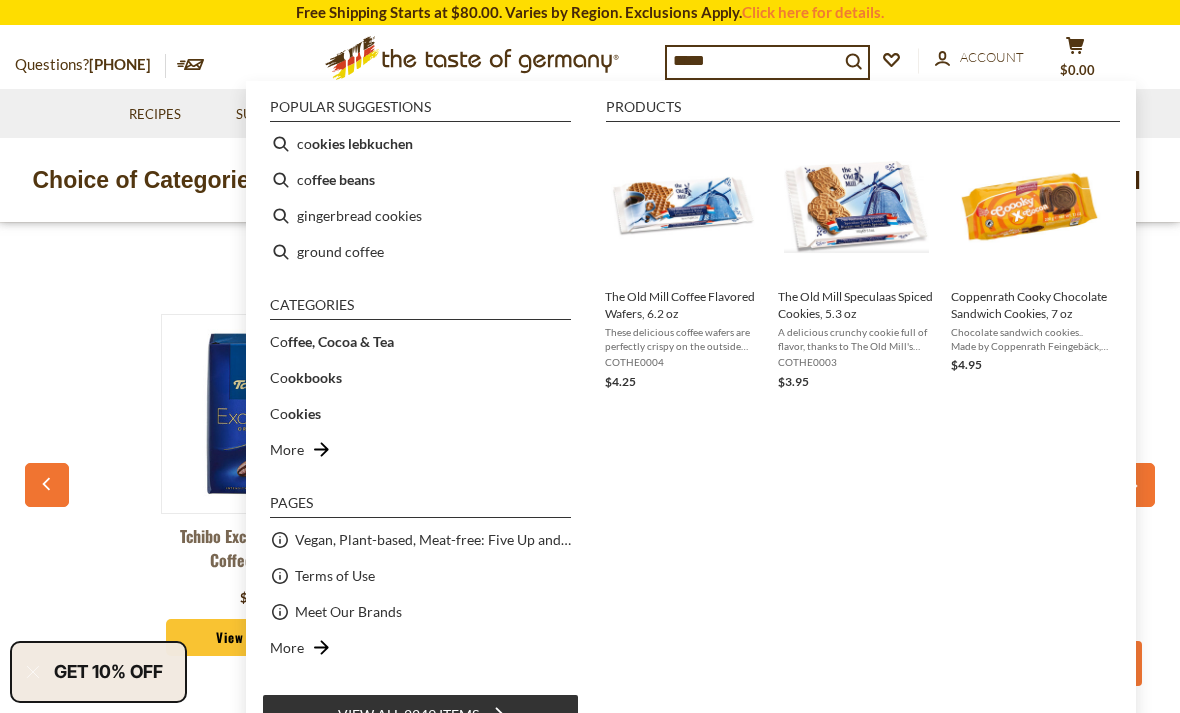 type on "******" 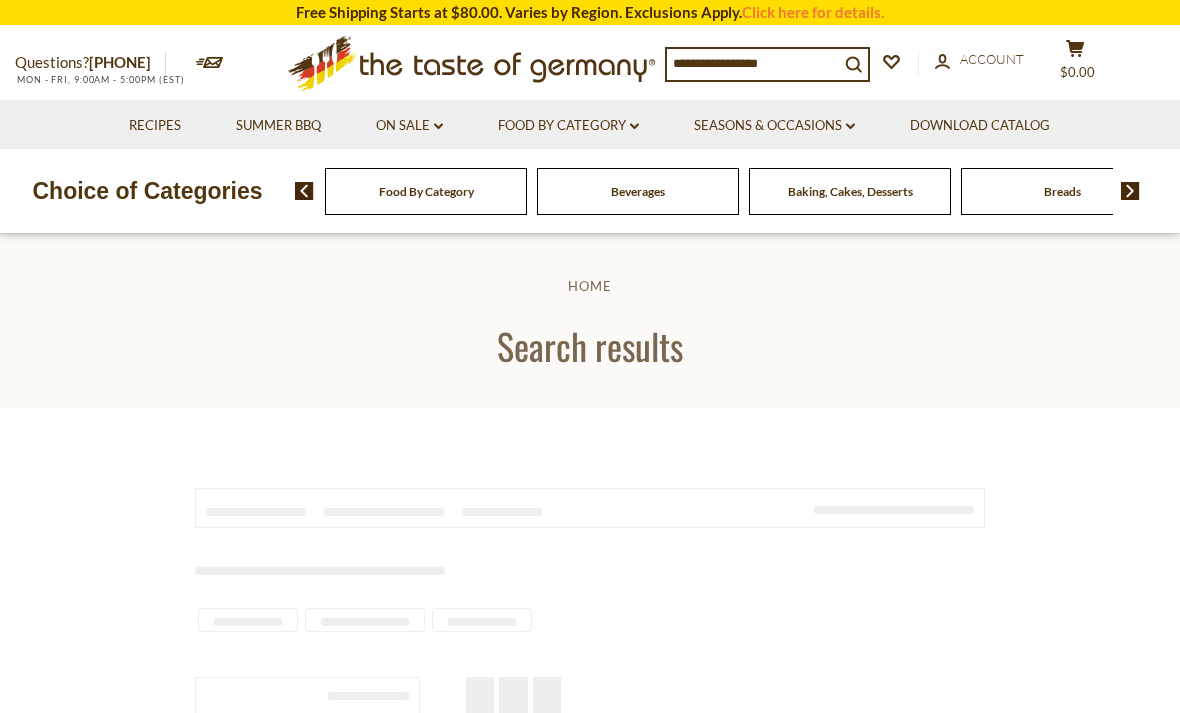 scroll, scrollTop: 0, scrollLeft: 0, axis: both 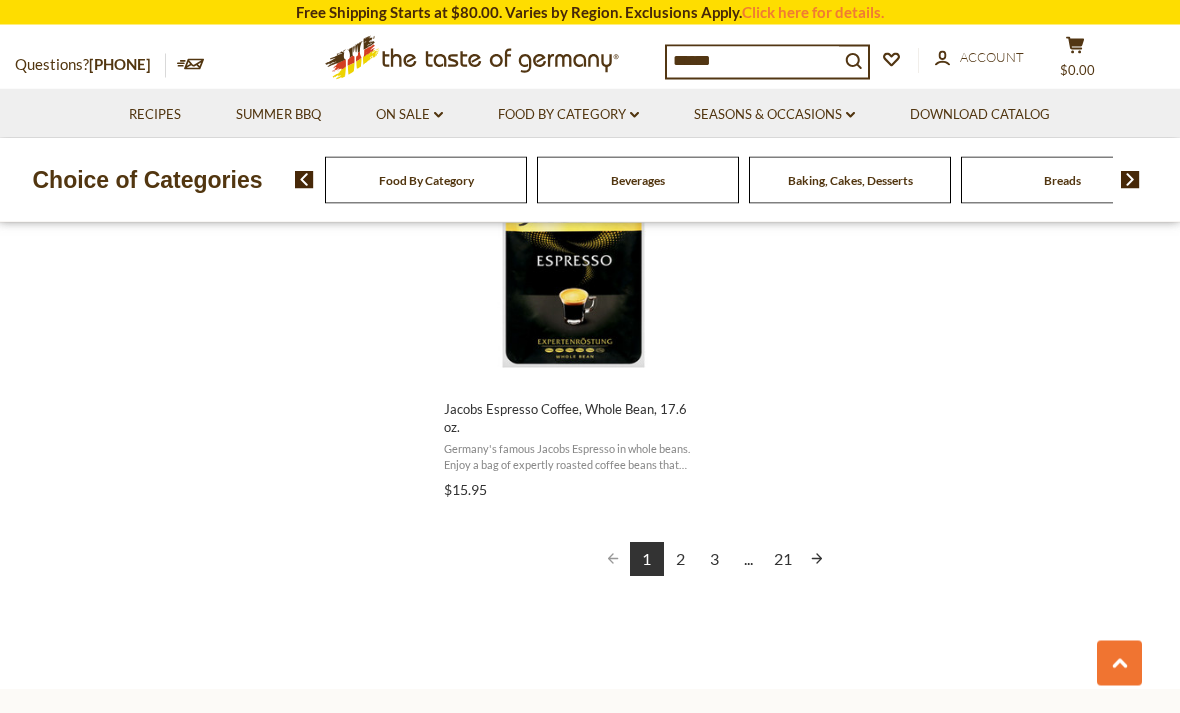 click at bounding box center (817, 560) 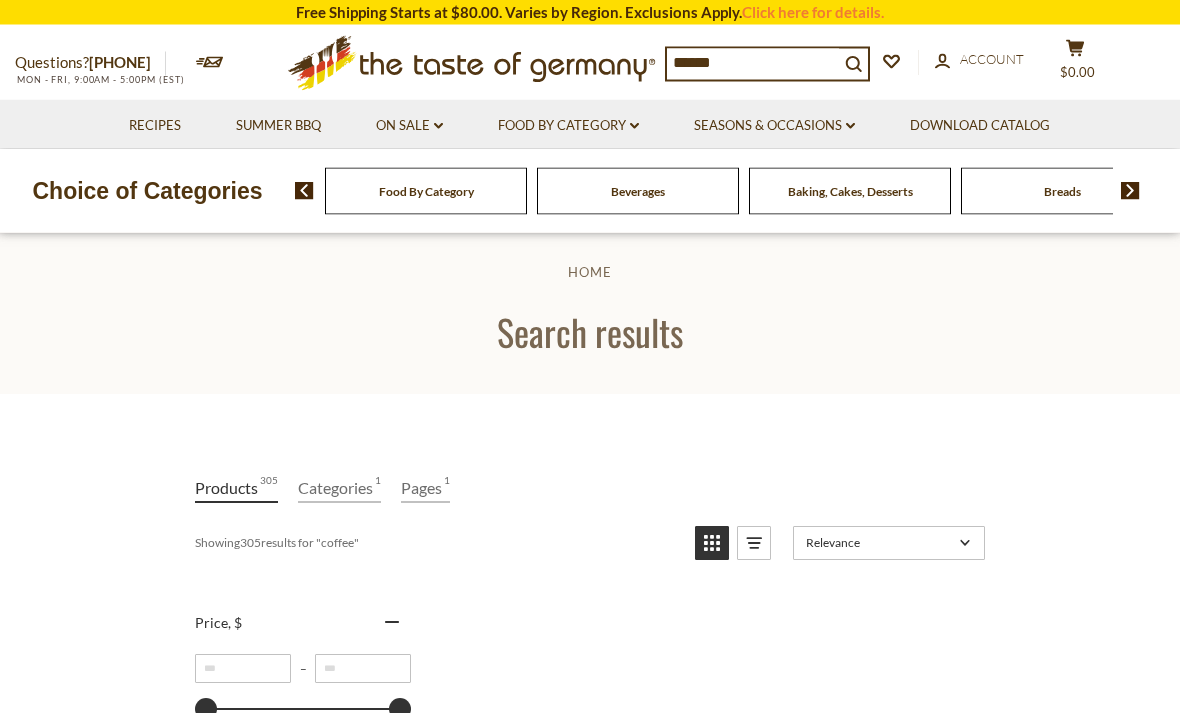 scroll, scrollTop: 0, scrollLeft: 0, axis: both 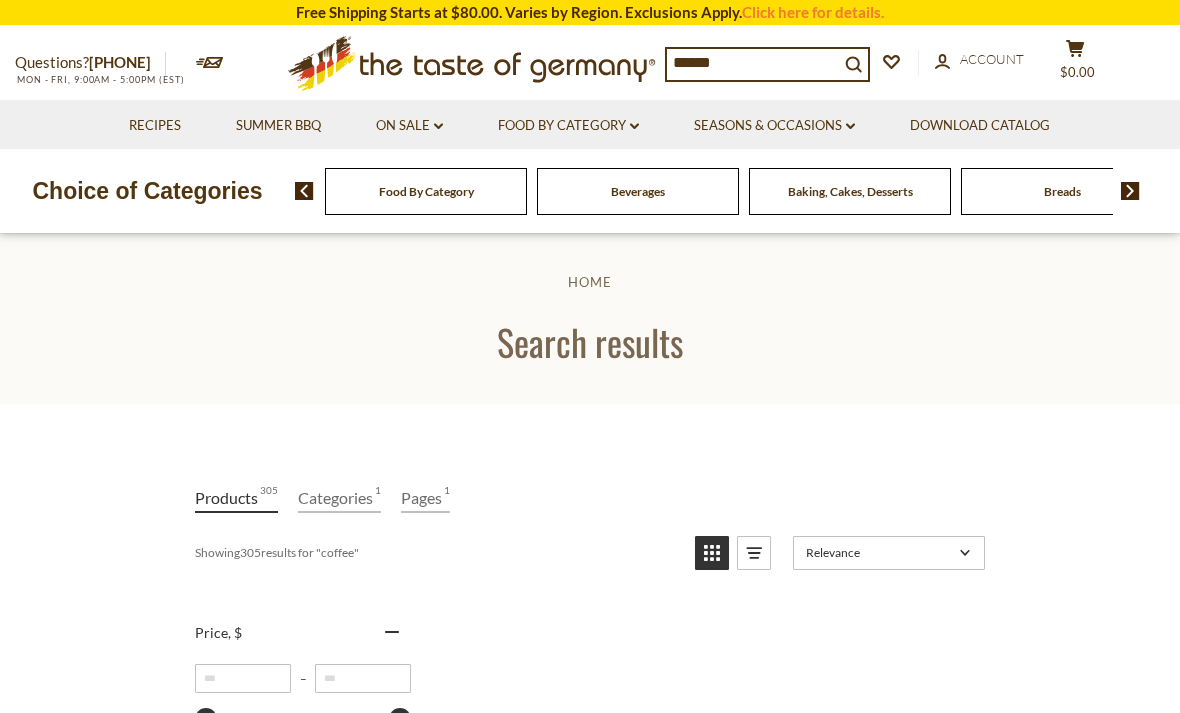 click on "******" at bounding box center [753, 63] 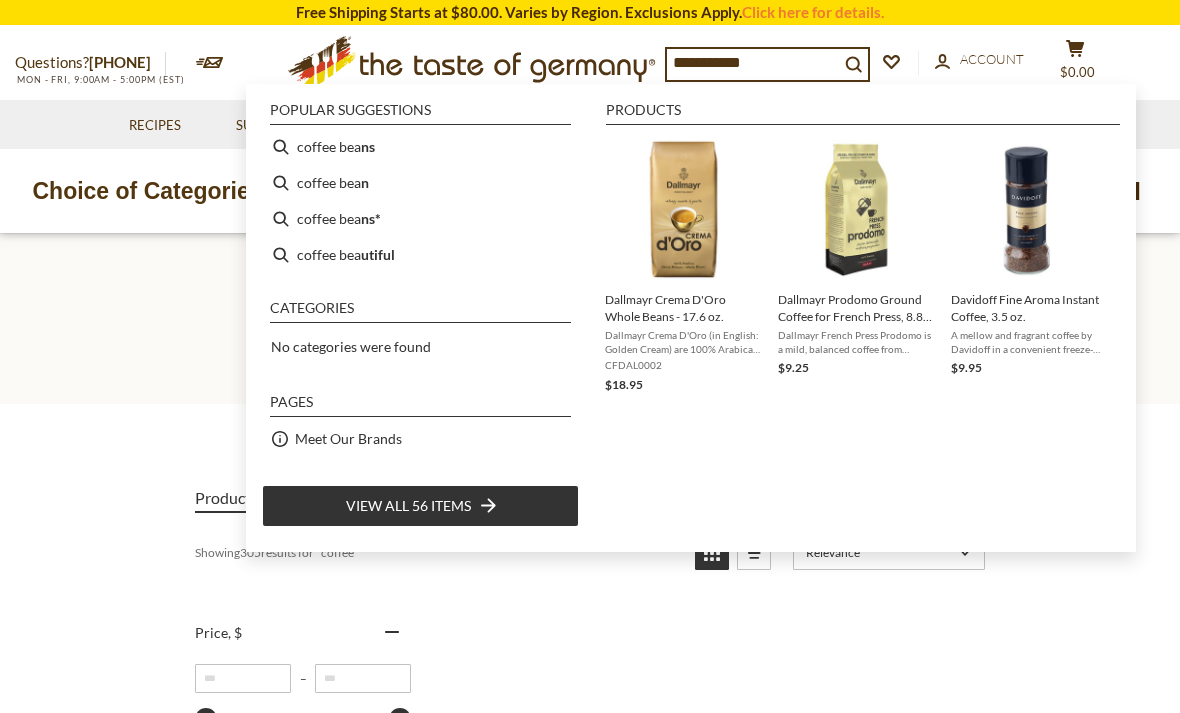 type on "**********" 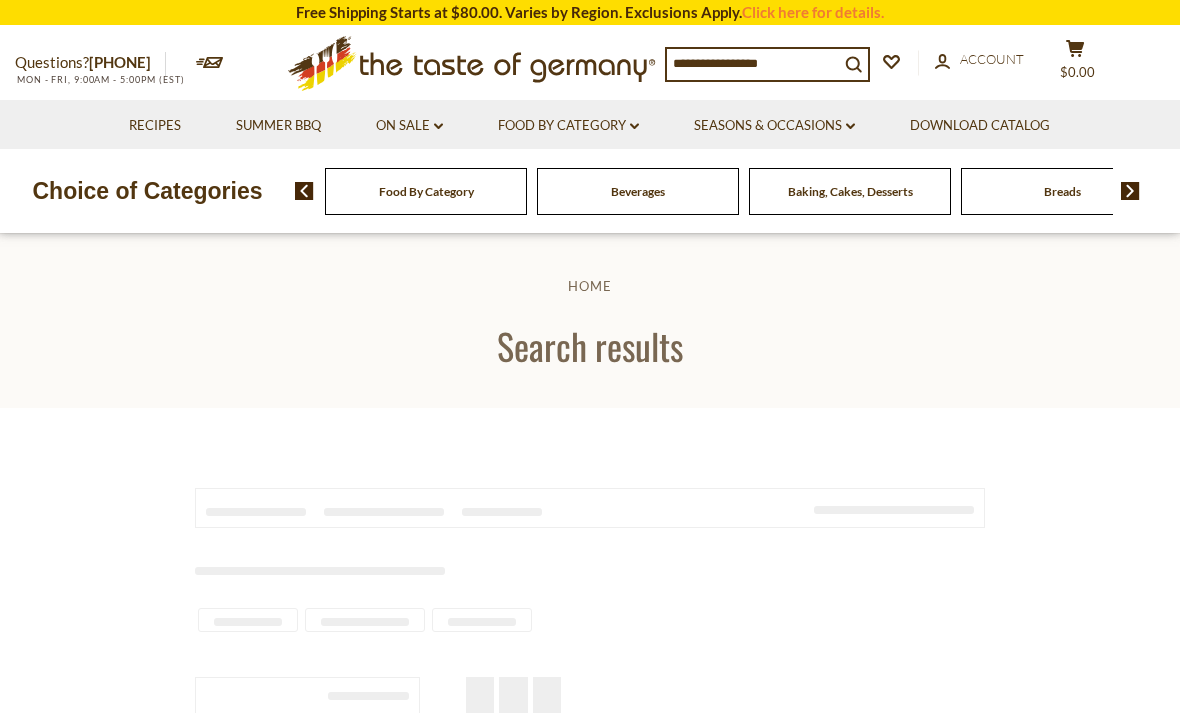 scroll, scrollTop: 0, scrollLeft: 0, axis: both 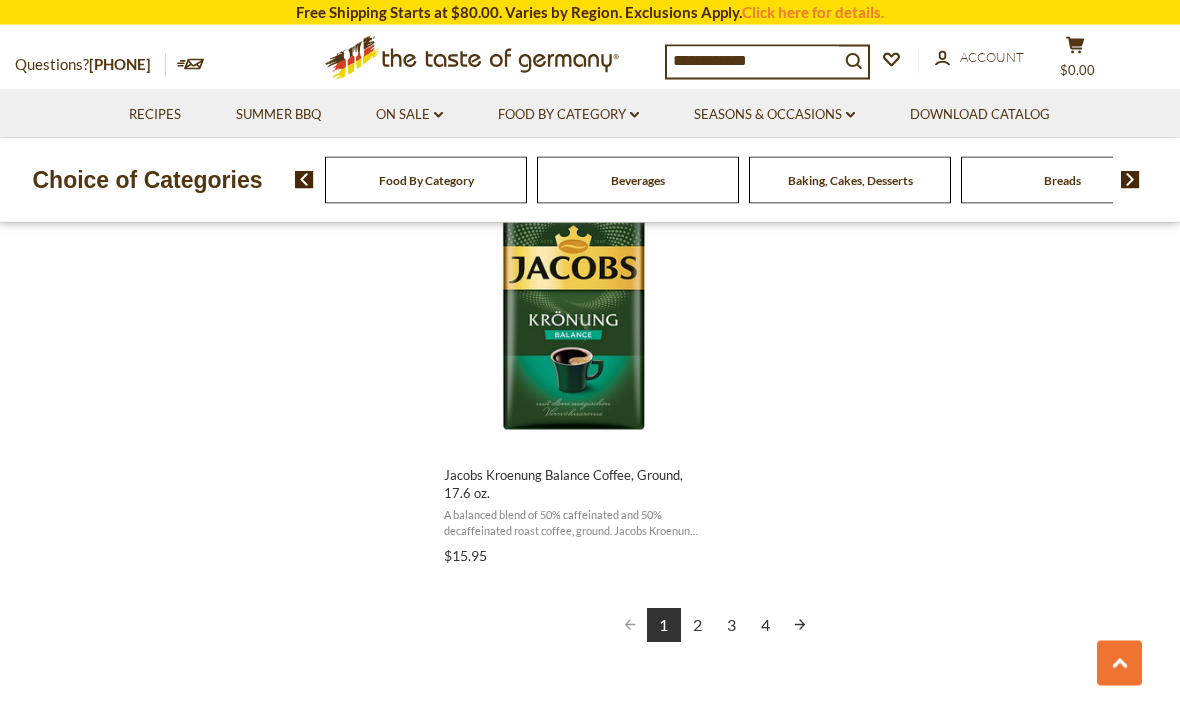click at bounding box center [800, 626] 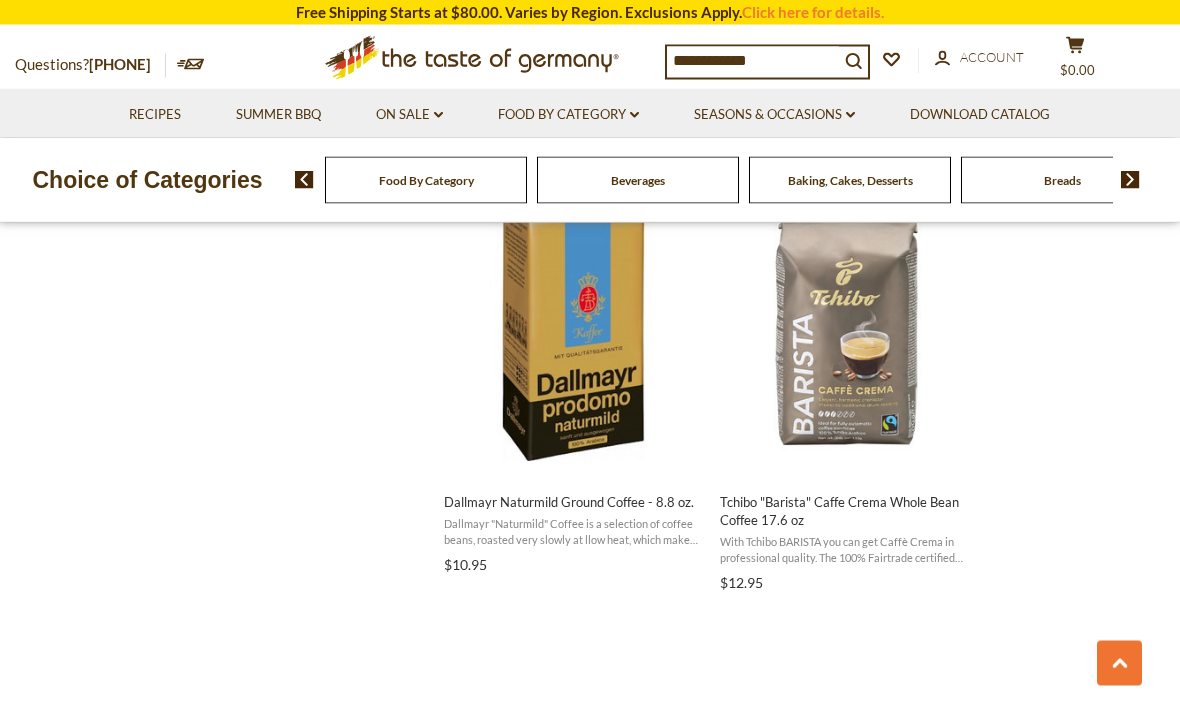 scroll, scrollTop: 2176, scrollLeft: 0, axis: vertical 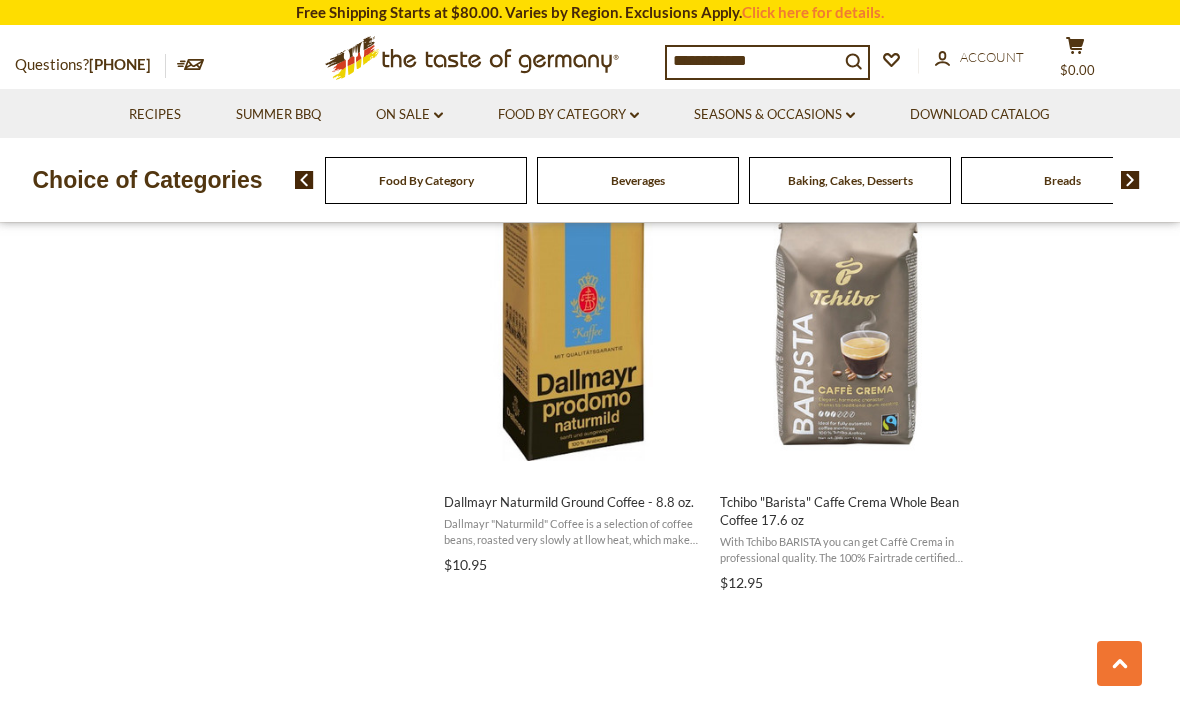 click on "Tchibo "Barista" Caffe Crema Whole Bean Coffee 17.6 oz" at bounding box center [849, 511] 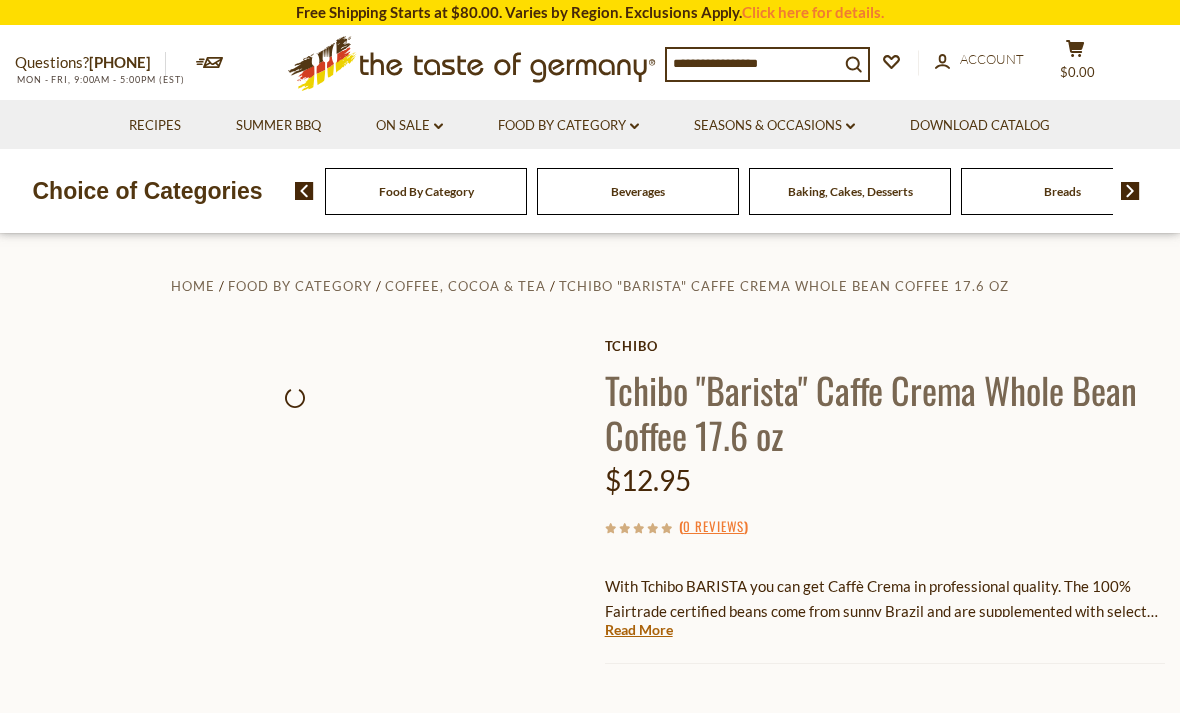 scroll, scrollTop: 0, scrollLeft: 0, axis: both 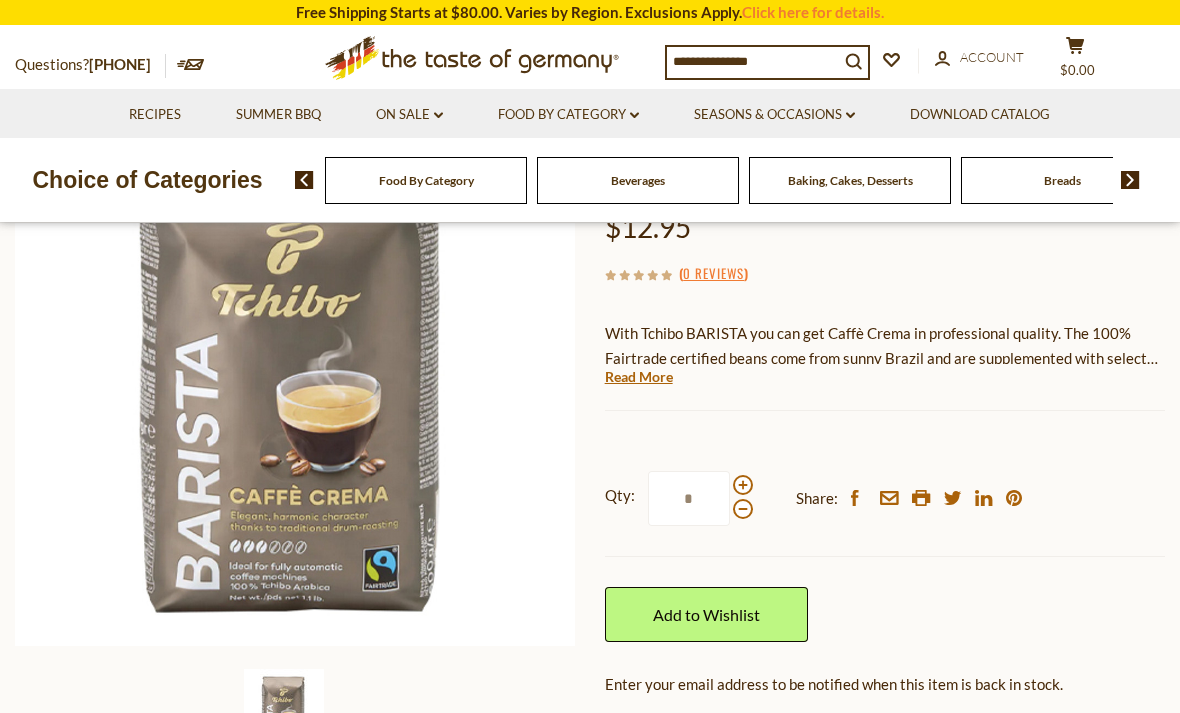 click at bounding box center (743, 485) 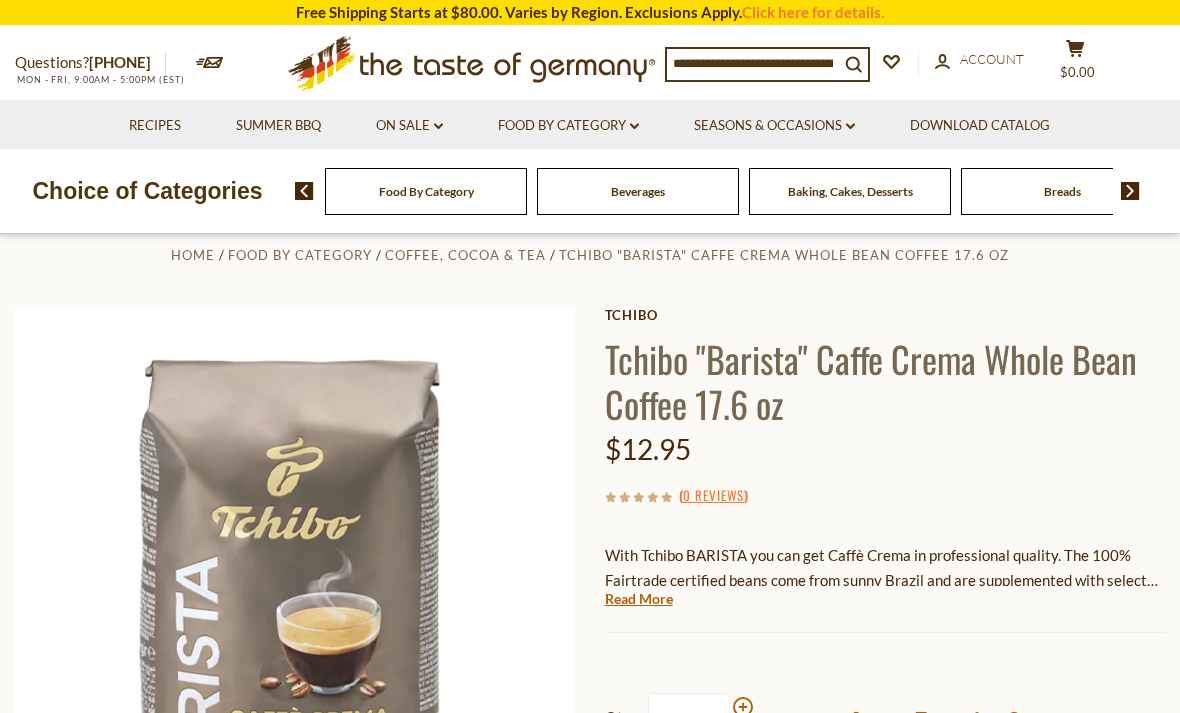 scroll, scrollTop: 0, scrollLeft: 0, axis: both 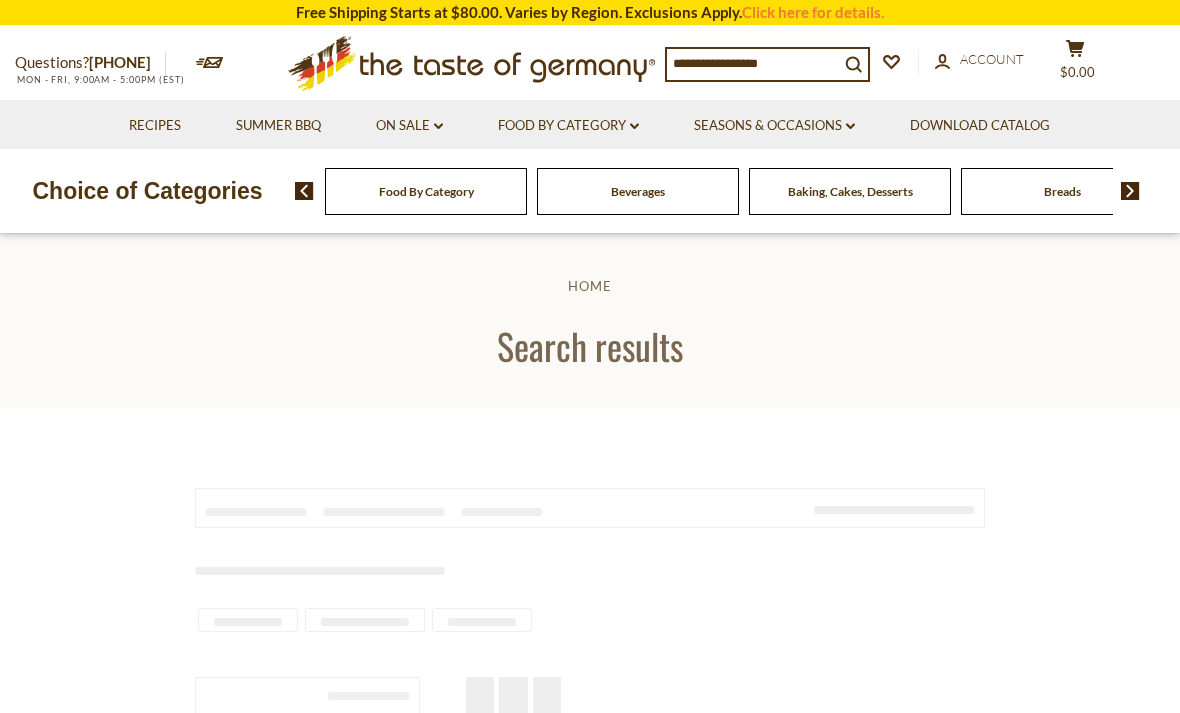 type on "**********" 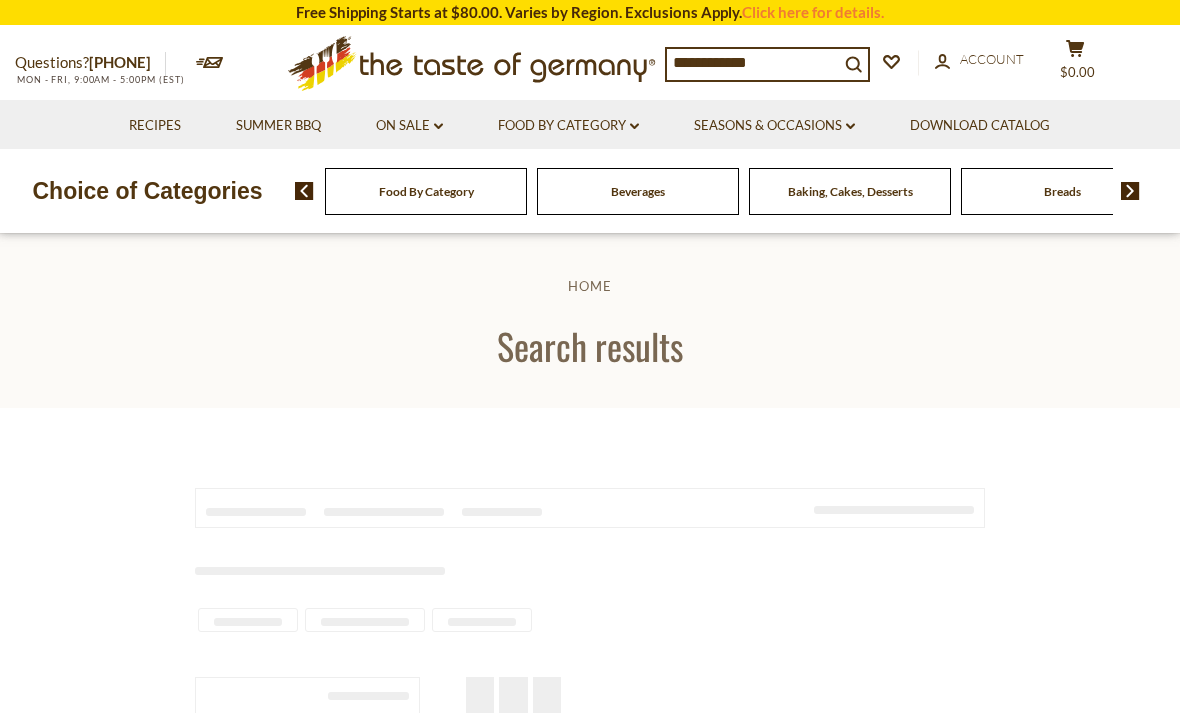 scroll, scrollTop: 2240, scrollLeft: 0, axis: vertical 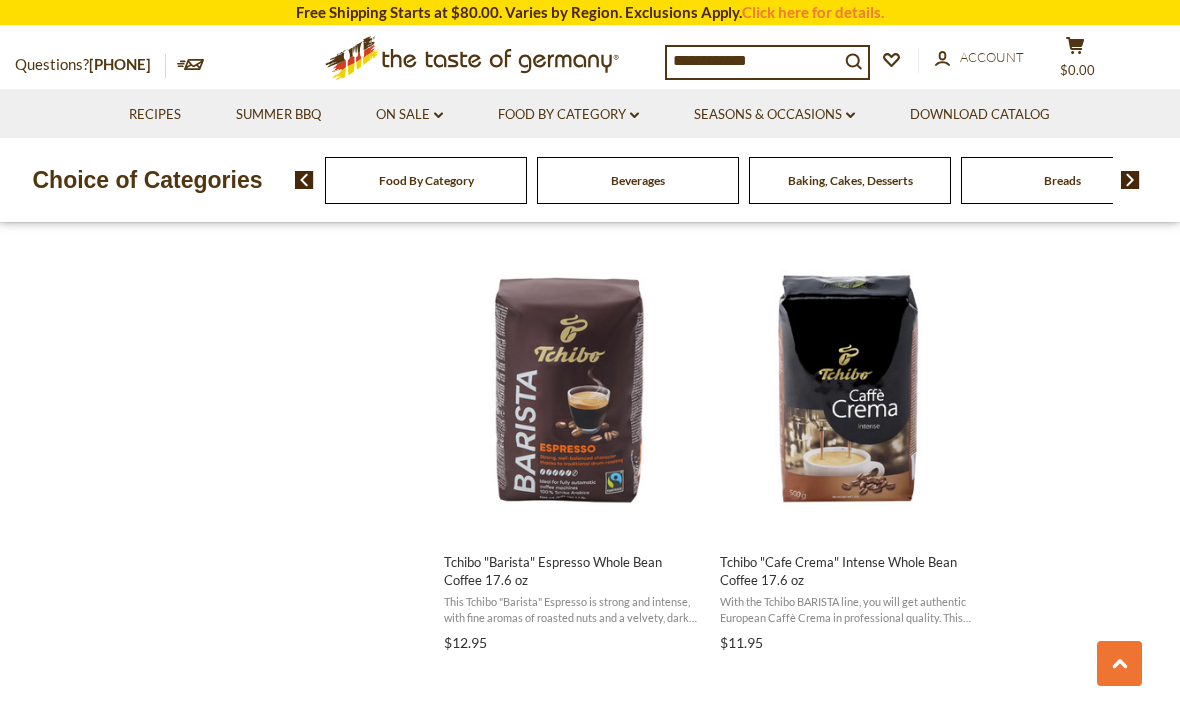 click on "Tchibo "Barista" Espresso Whole Bean Coffee 17.6 oz" at bounding box center [573, 571] 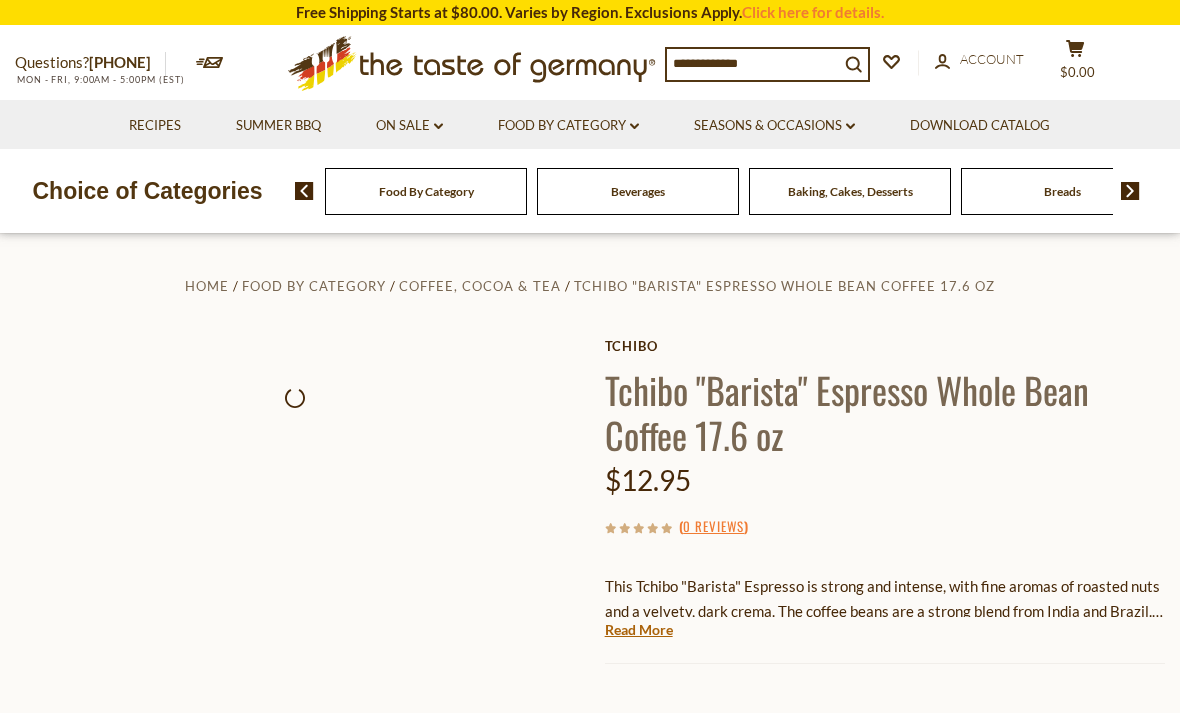 scroll, scrollTop: 0, scrollLeft: 0, axis: both 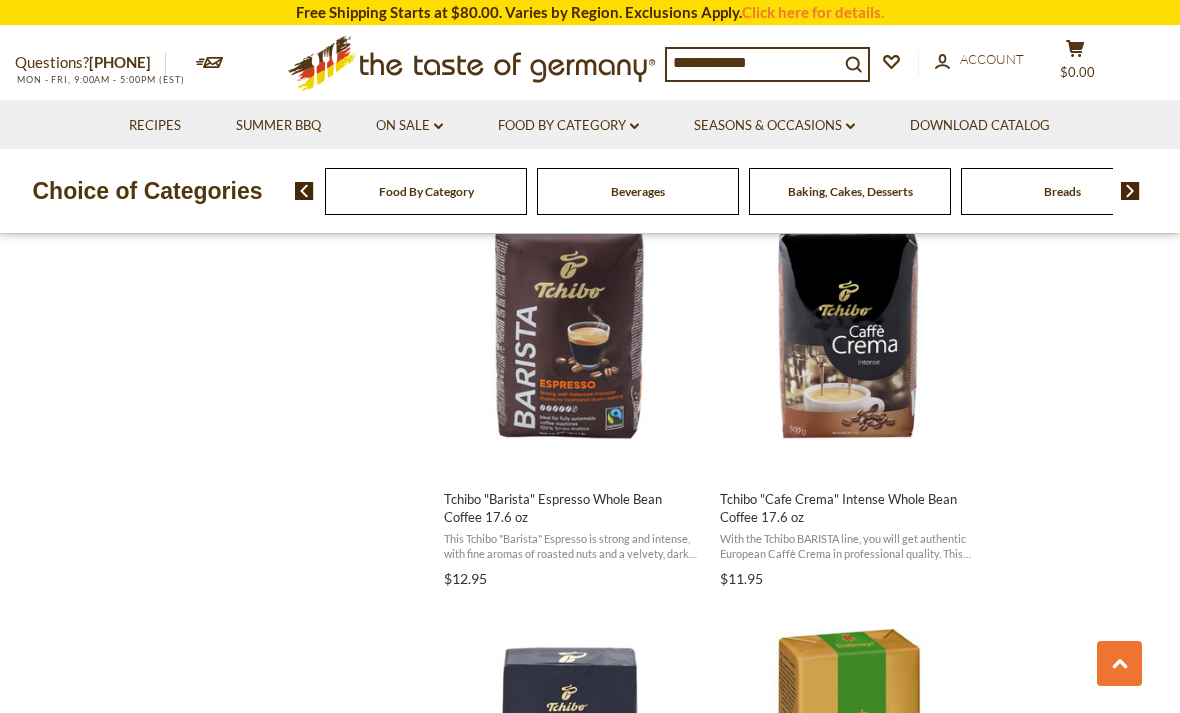 click on "Tchibo "Cafe Crema" Intense Whole Bean Coffee 17.6 oz" at bounding box center [849, 508] 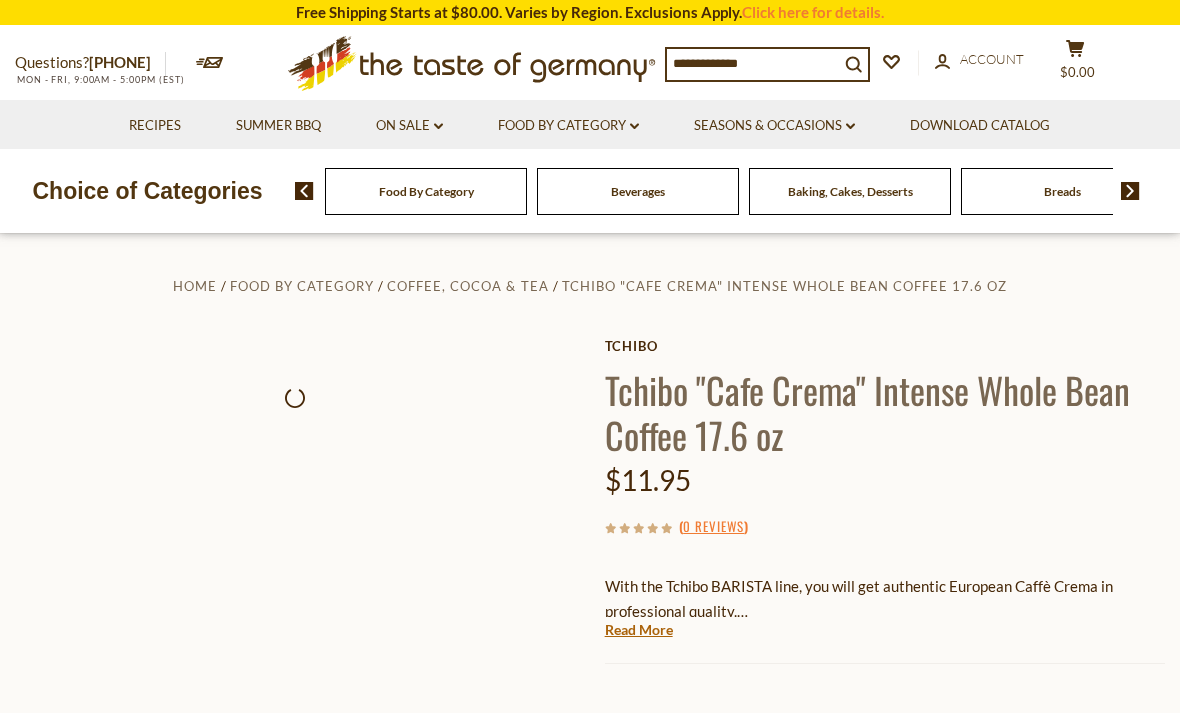 scroll, scrollTop: 0, scrollLeft: 0, axis: both 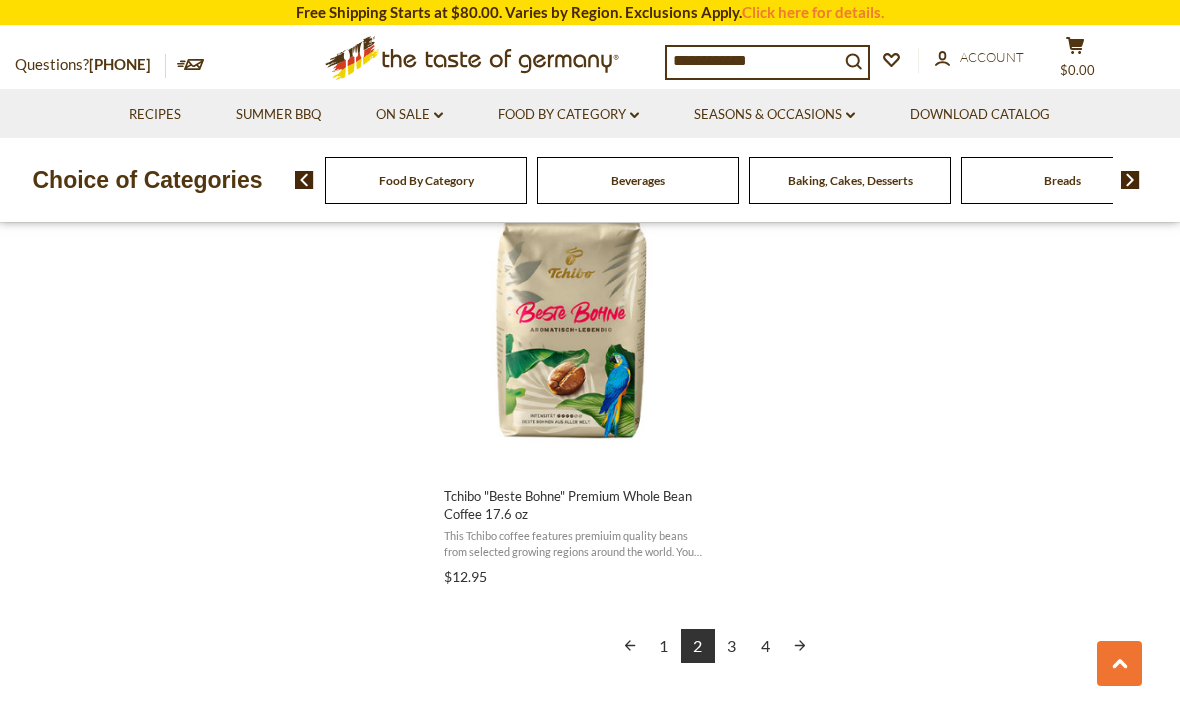 click at bounding box center (573, 322) 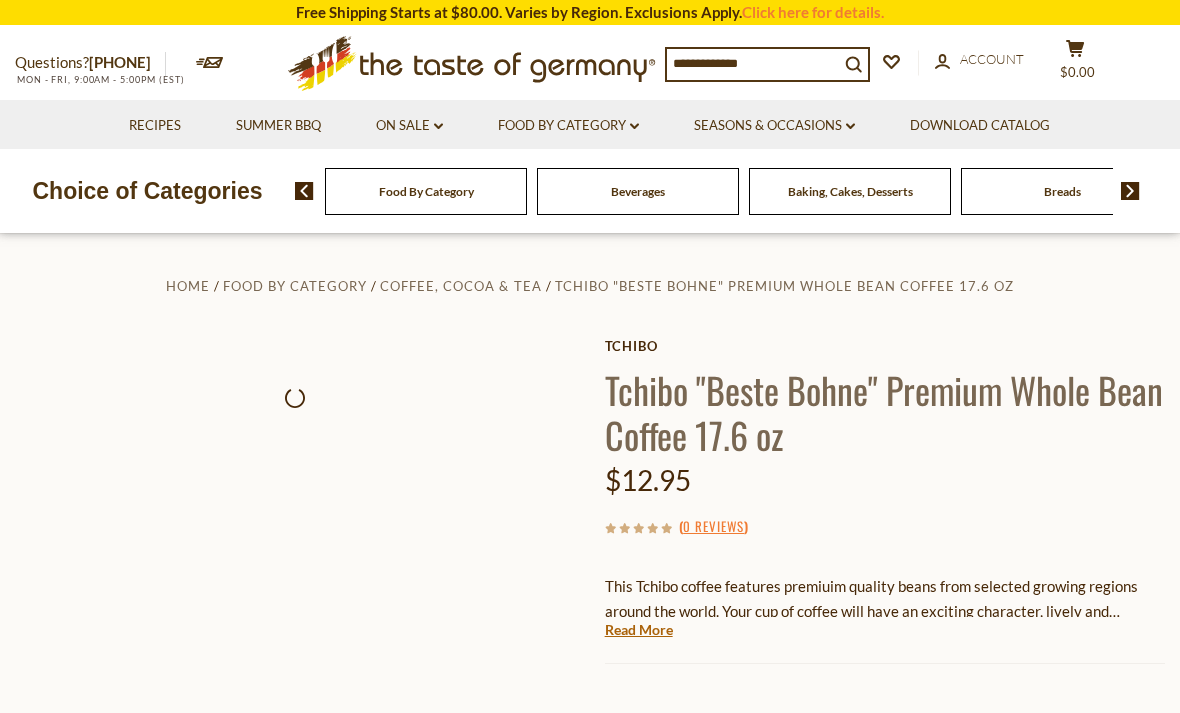 scroll, scrollTop: 0, scrollLeft: 0, axis: both 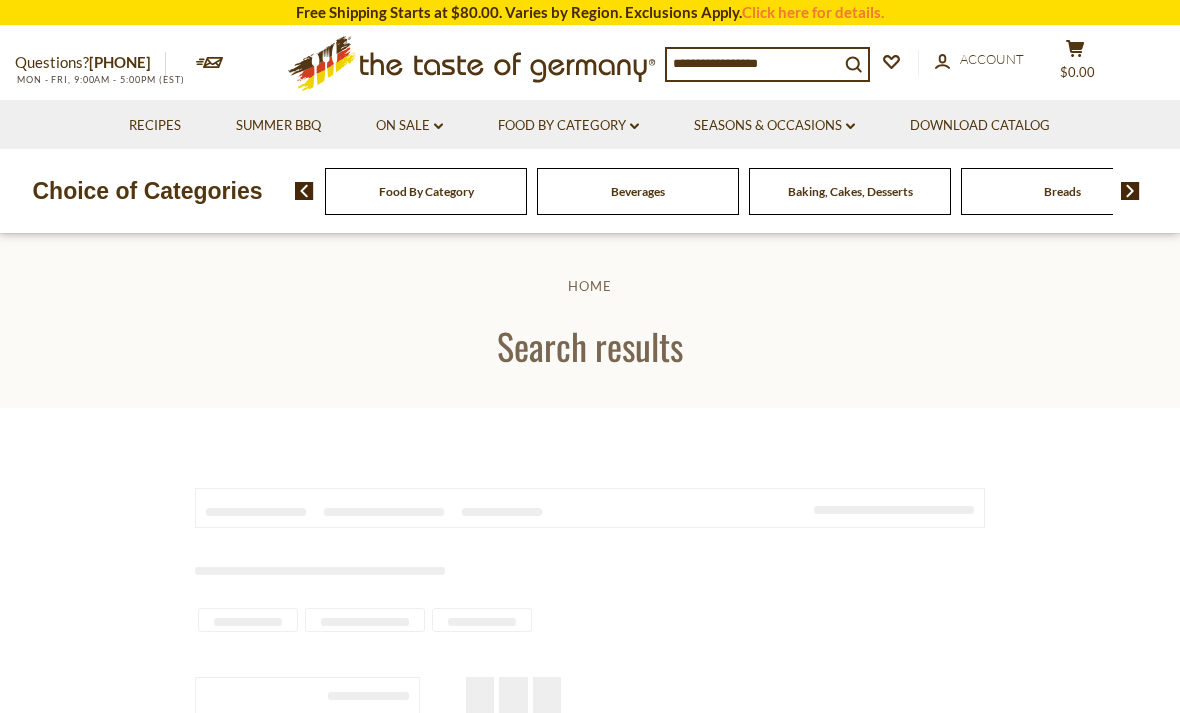 type on "**********" 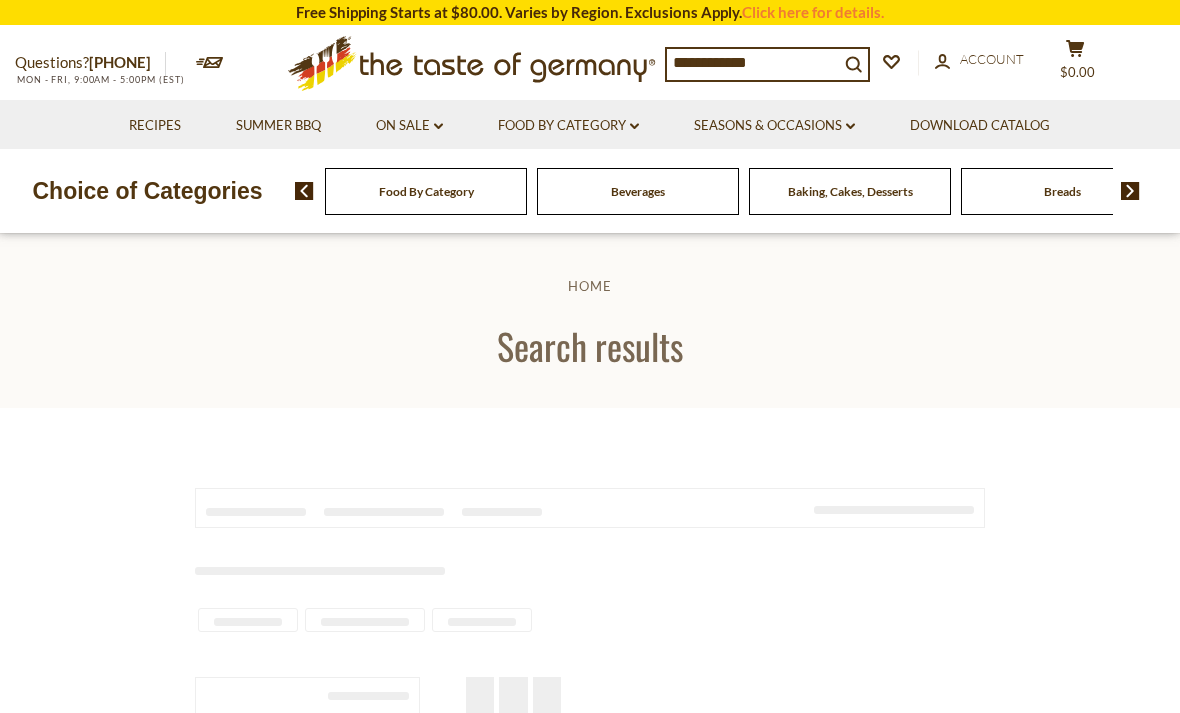 scroll, scrollTop: 3480, scrollLeft: 0, axis: vertical 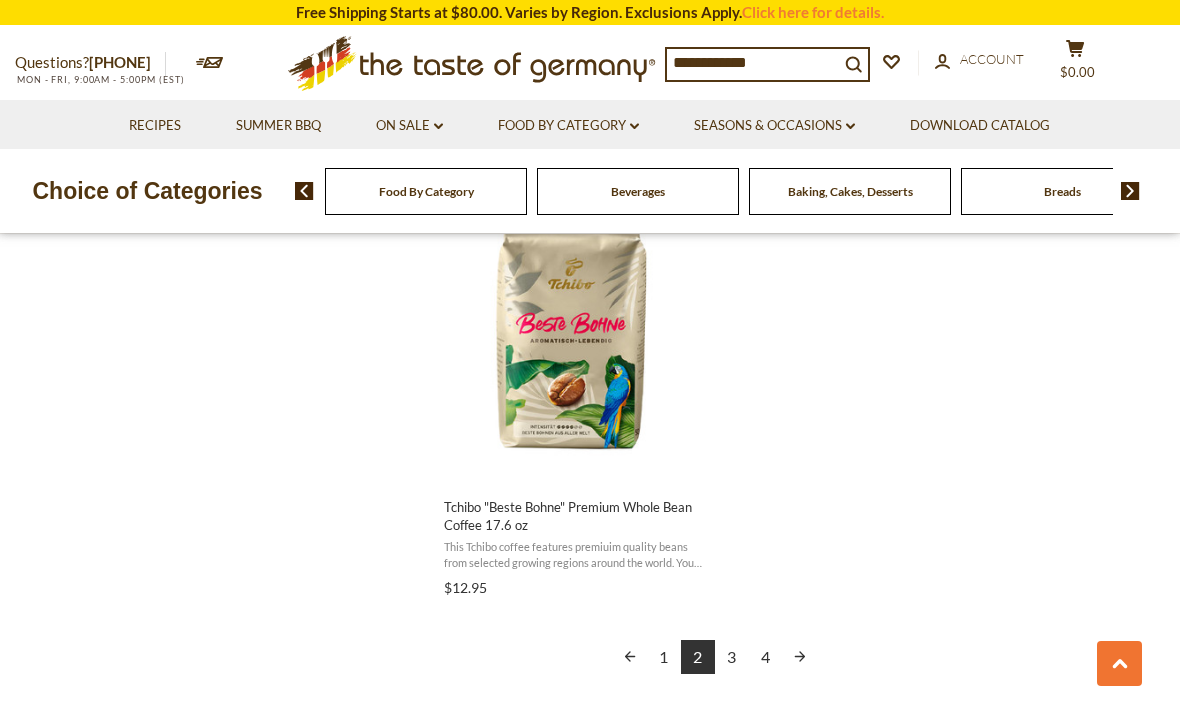 click on "Beverages" at bounding box center [426, 191] 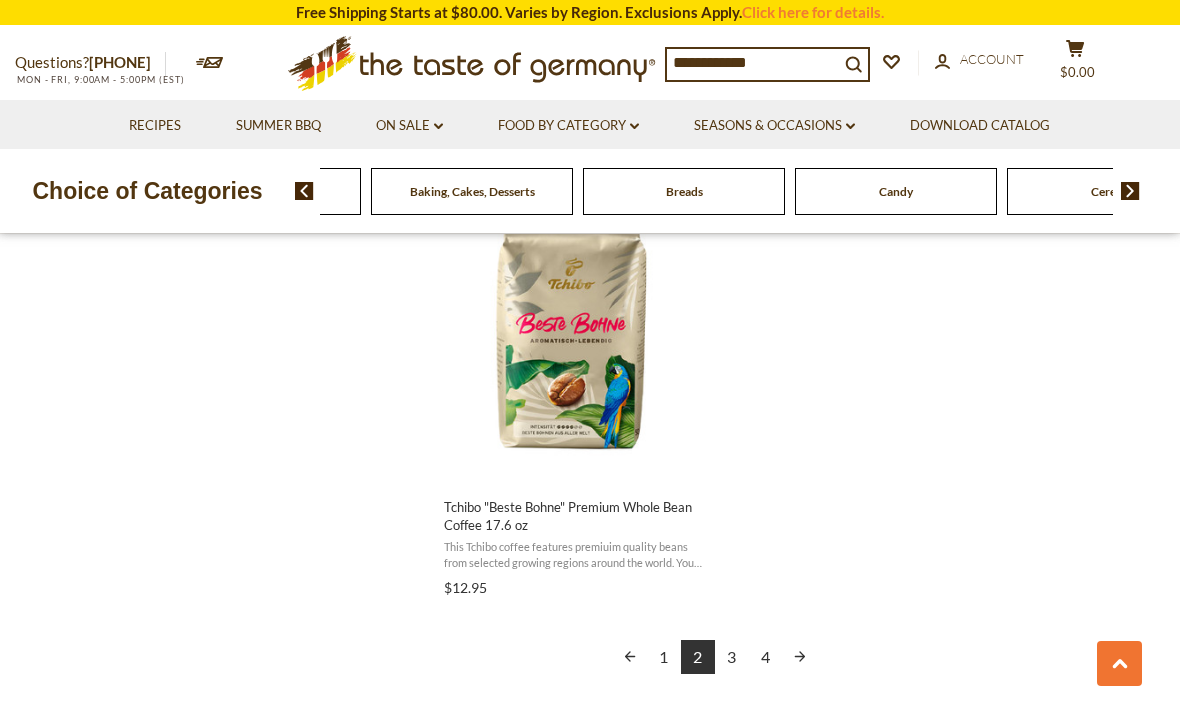 click on "Breads" at bounding box center [684, 191] 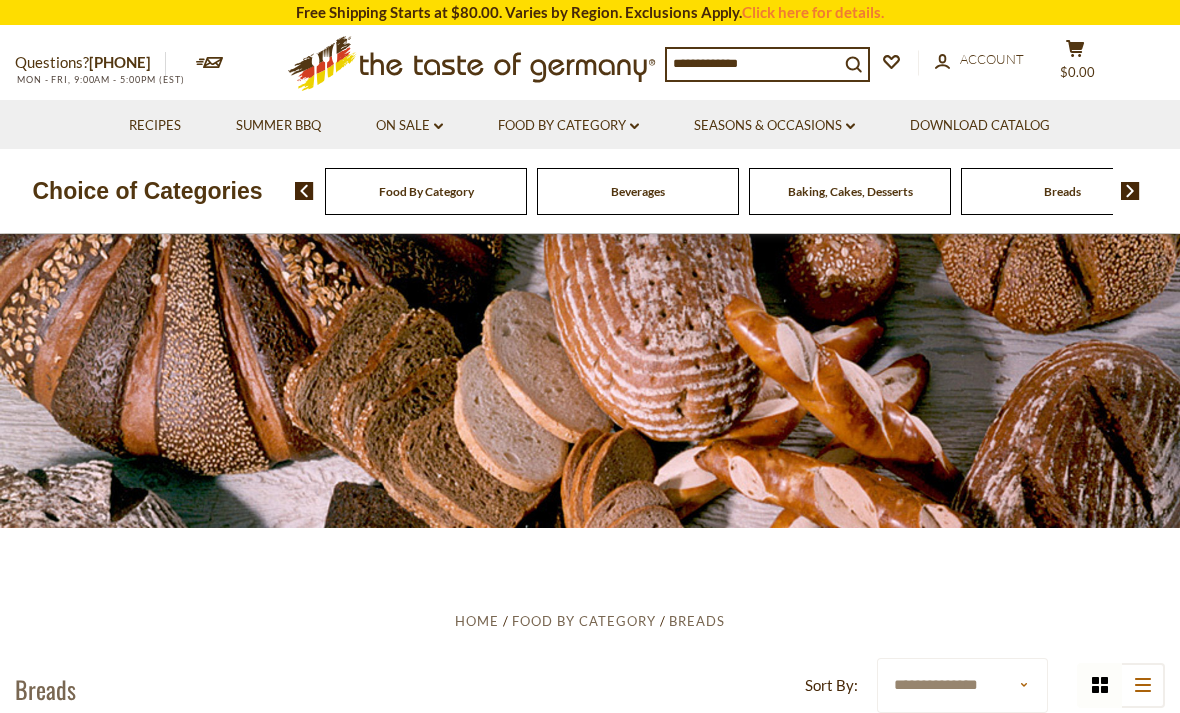scroll, scrollTop: 0, scrollLeft: 0, axis: both 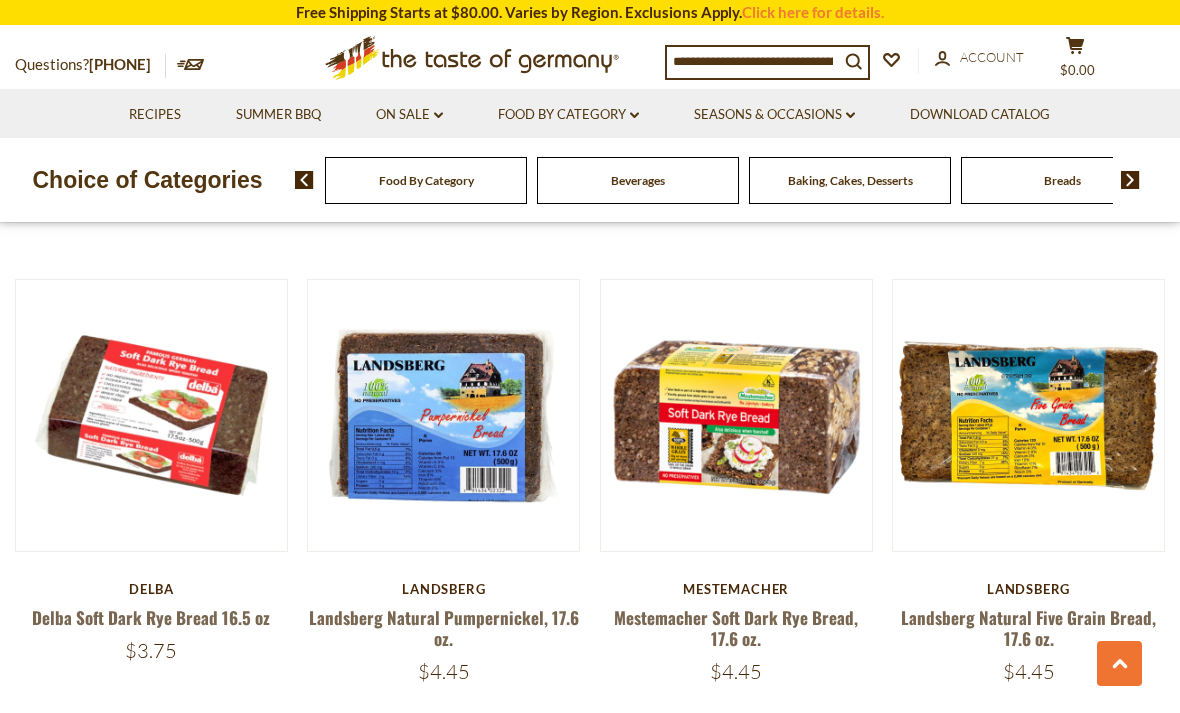 click at bounding box center (736, 415) 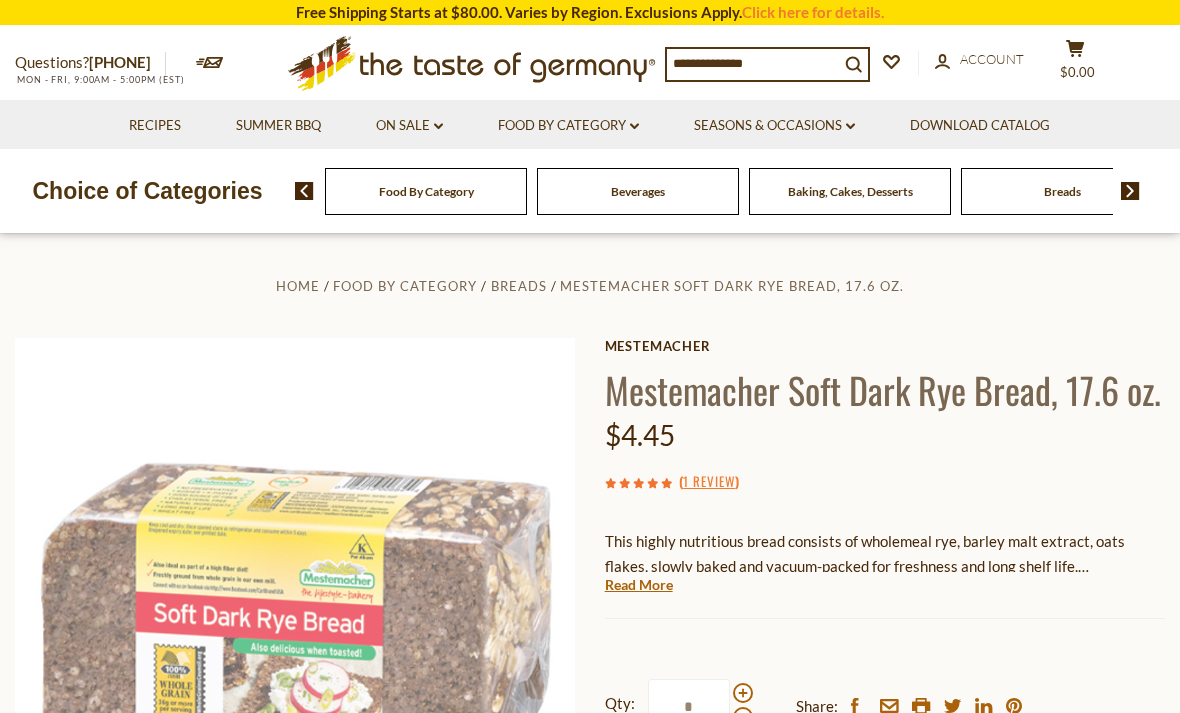 scroll, scrollTop: 0, scrollLeft: 0, axis: both 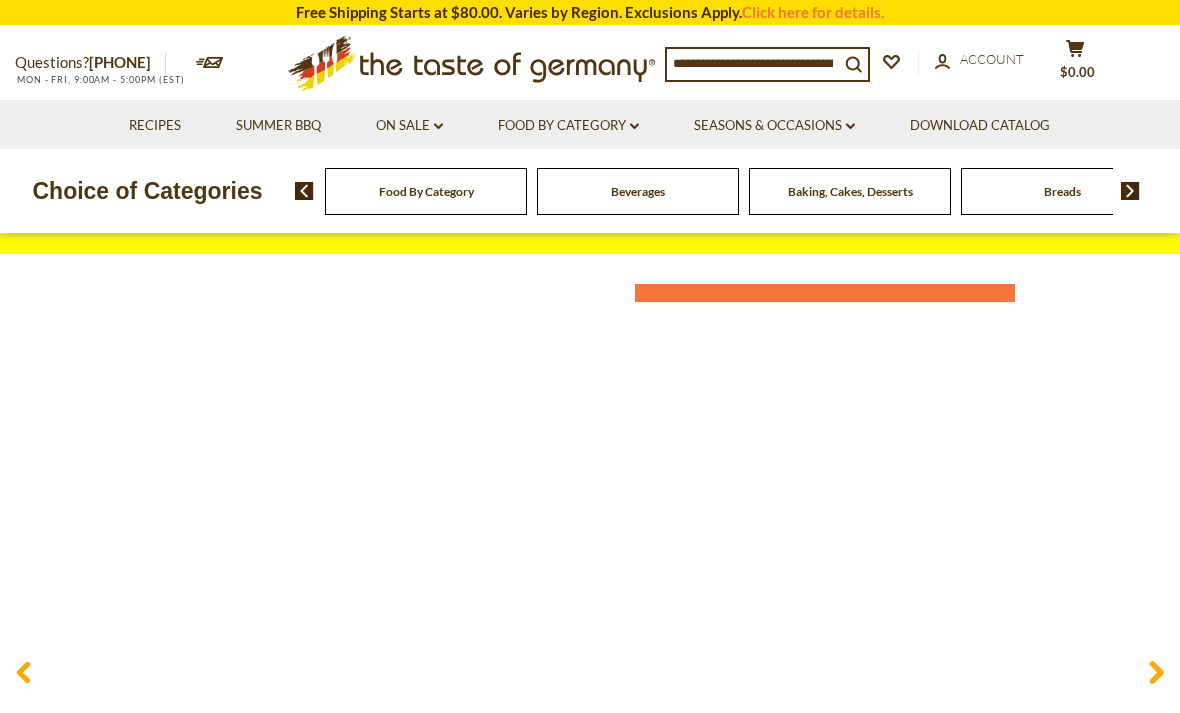 click on "Beverages" at bounding box center (426, 191) 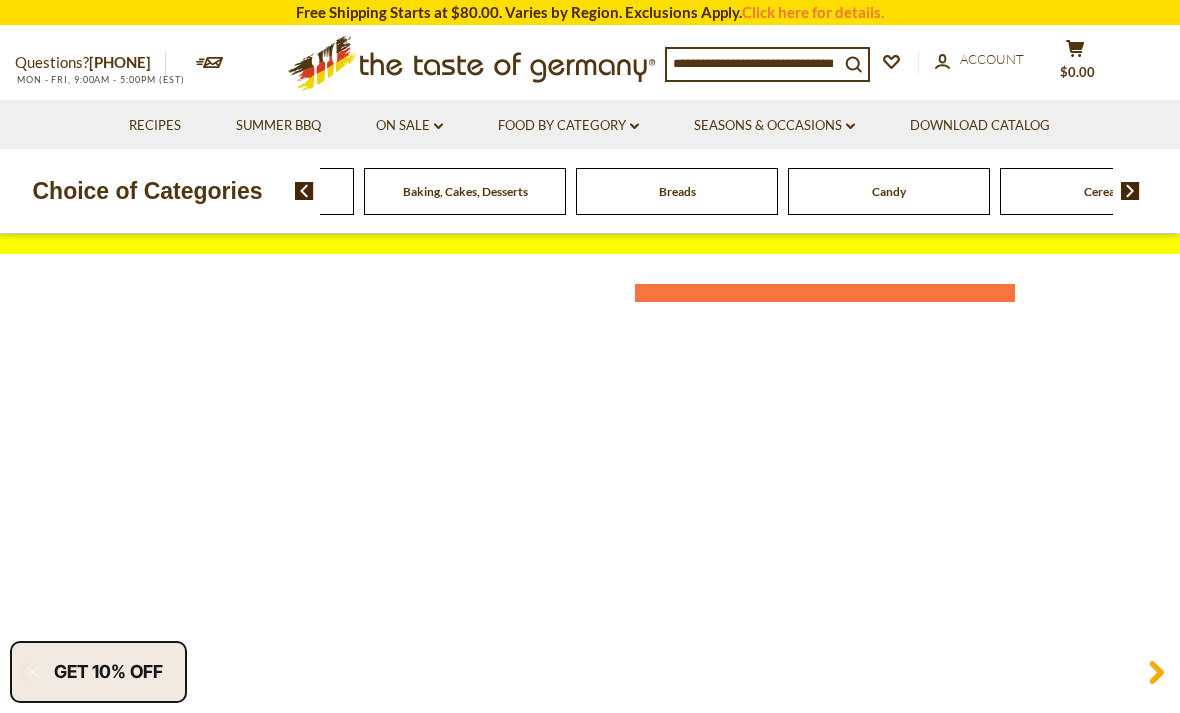 click on "Candy" at bounding box center (41, 191) 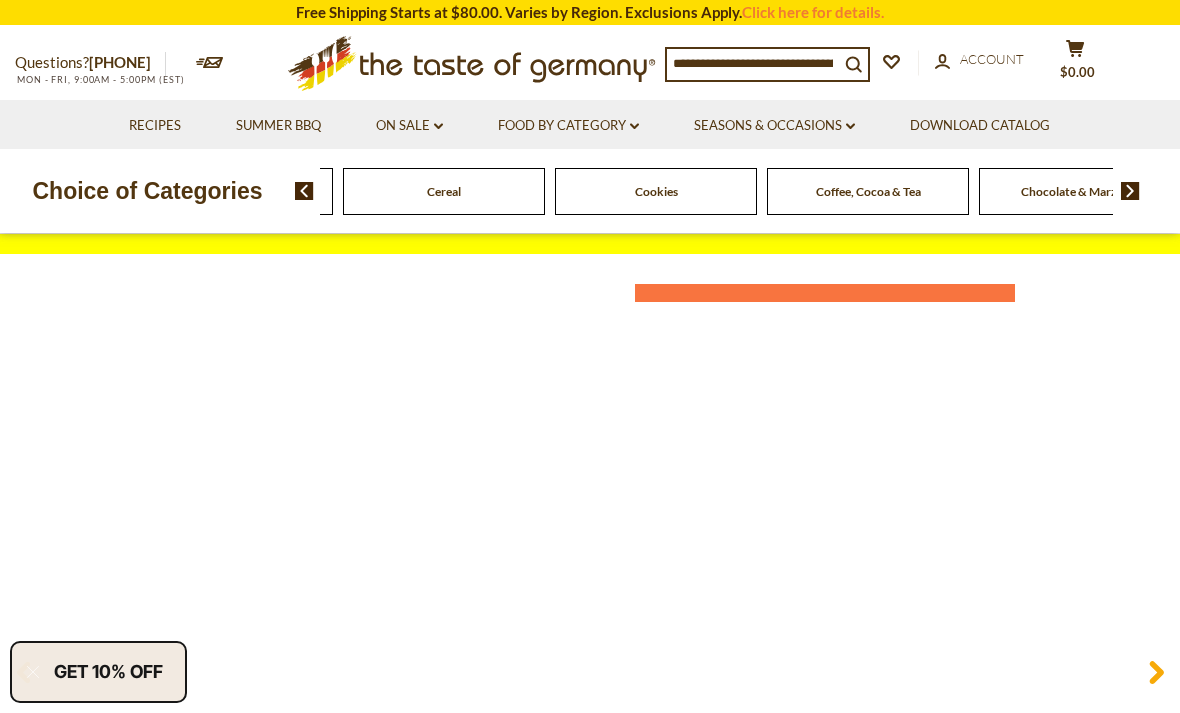 click at bounding box center (753, 63) 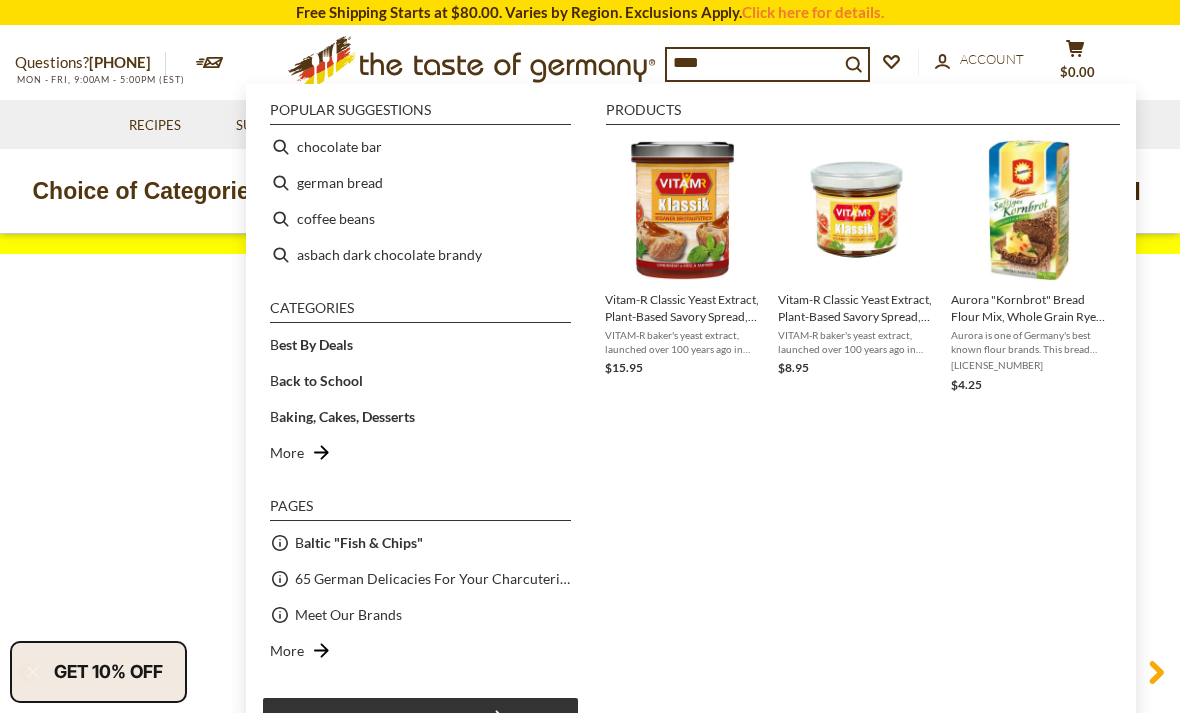 type on "*****" 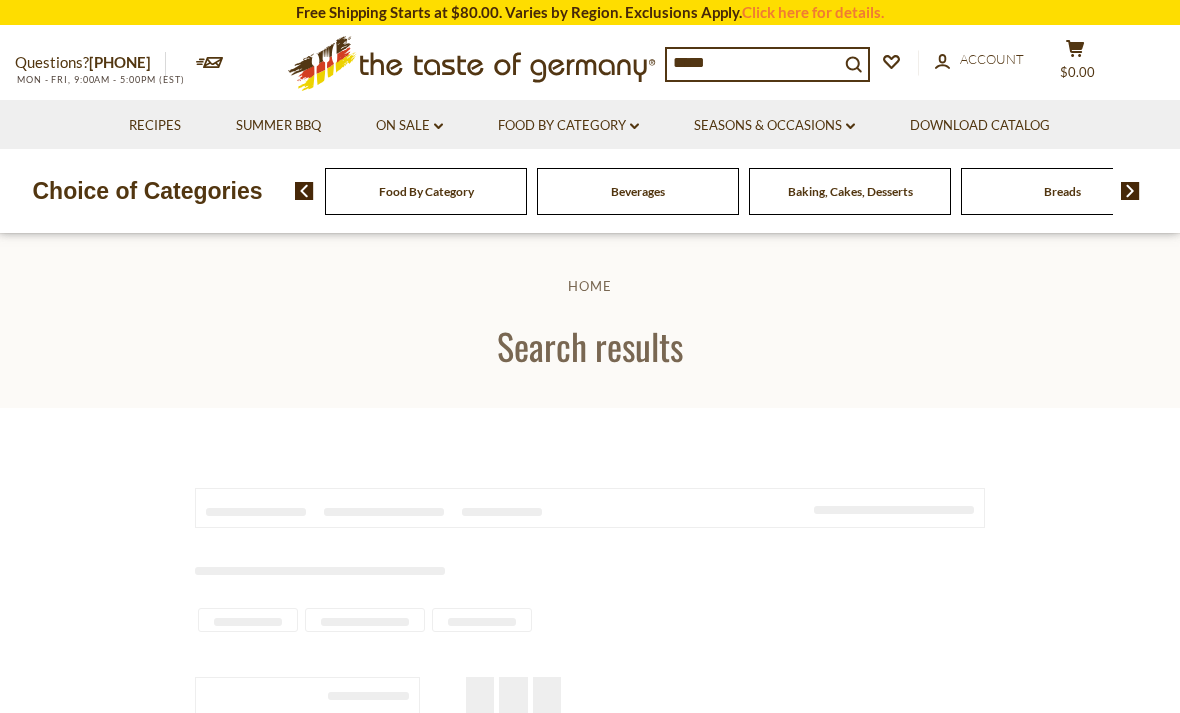 scroll, scrollTop: 0, scrollLeft: 0, axis: both 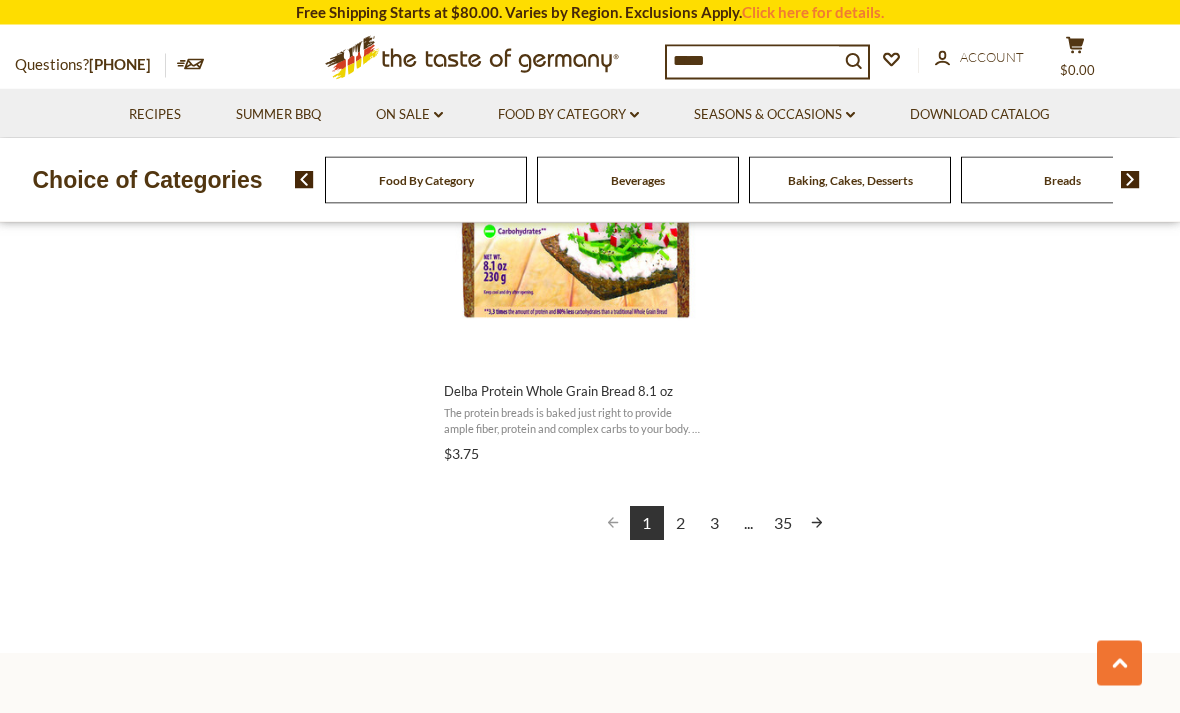 click at bounding box center (817, 524) 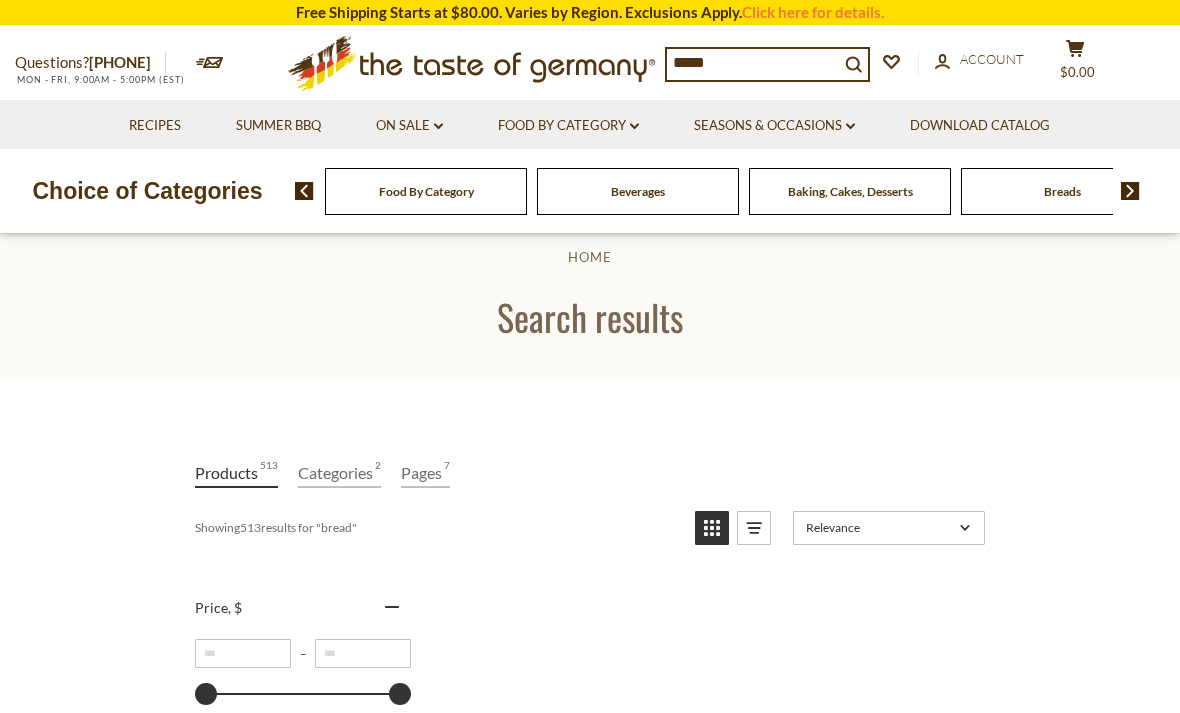 scroll, scrollTop: 0, scrollLeft: 0, axis: both 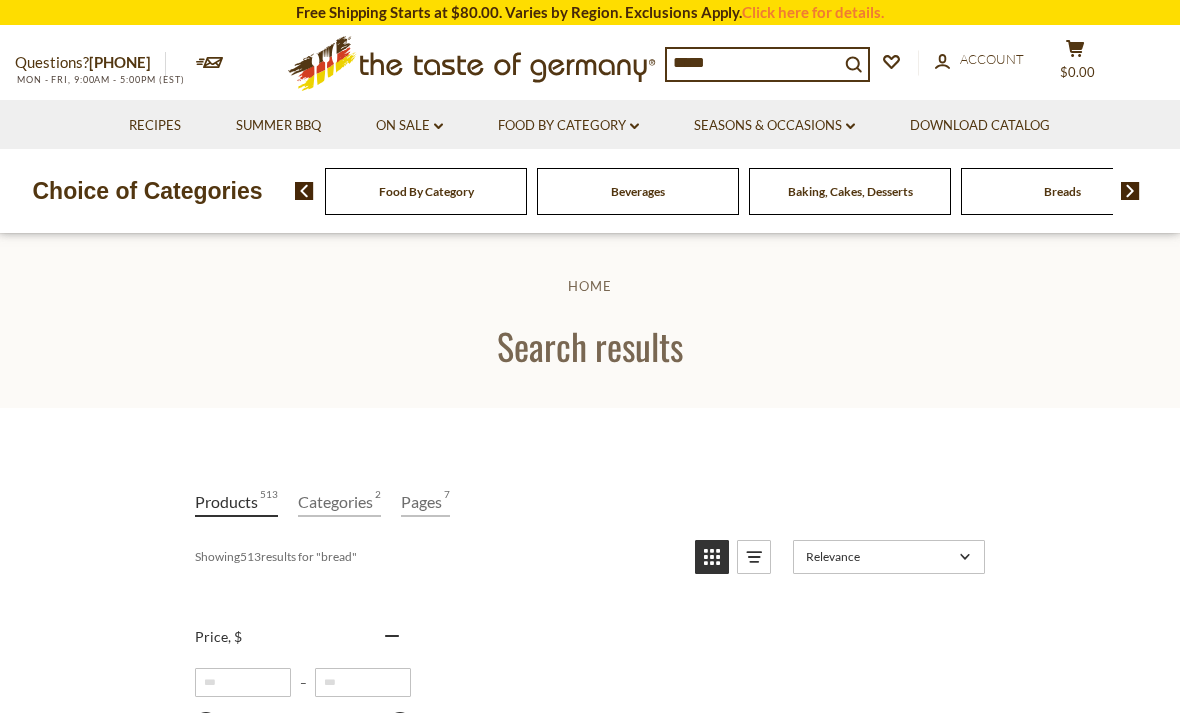 click on "*****" at bounding box center [753, 63] 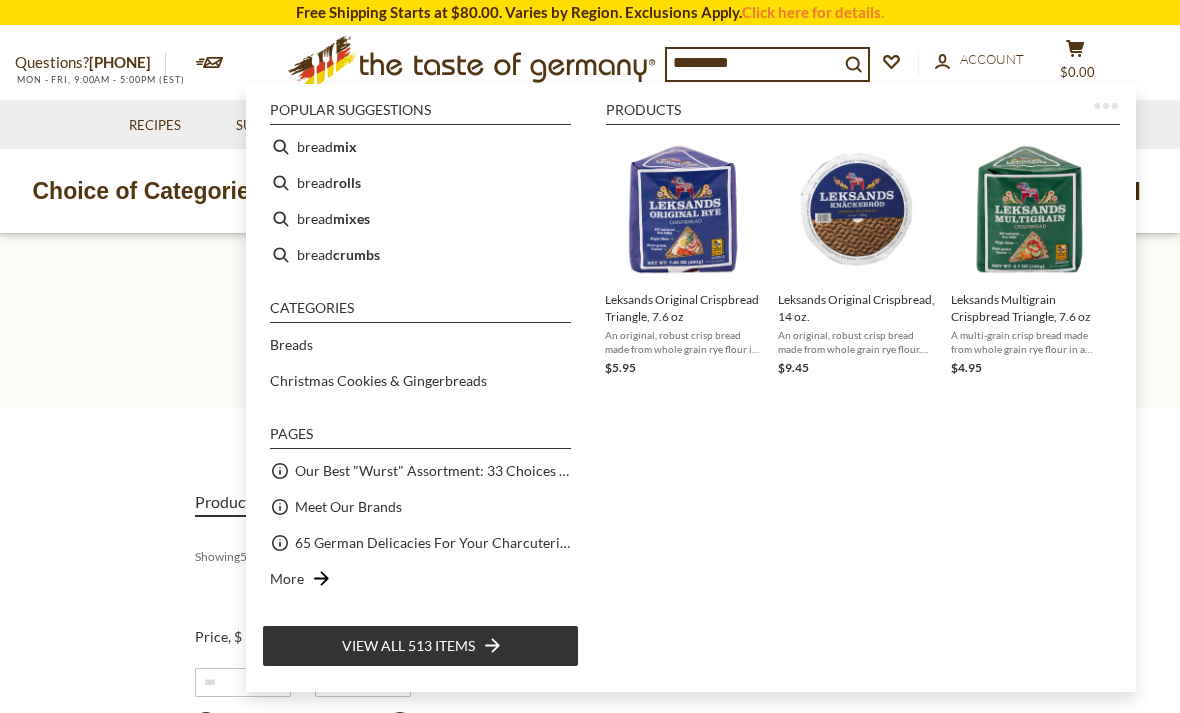 type on "**********" 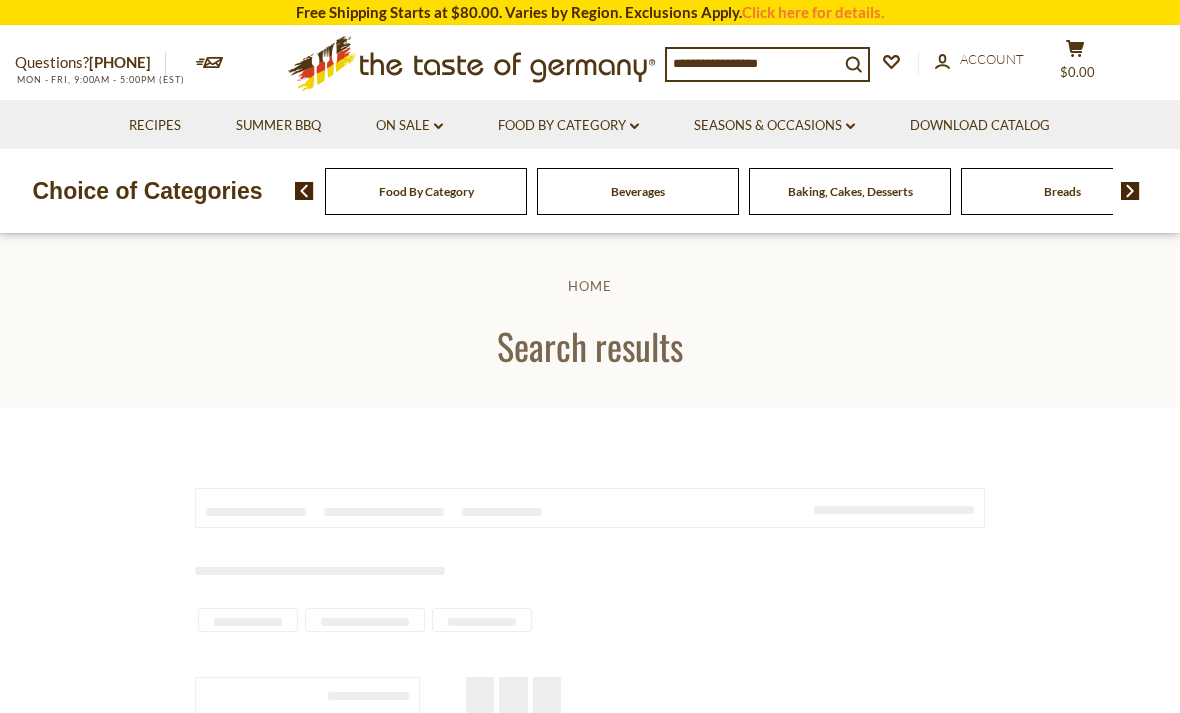type on "**********" 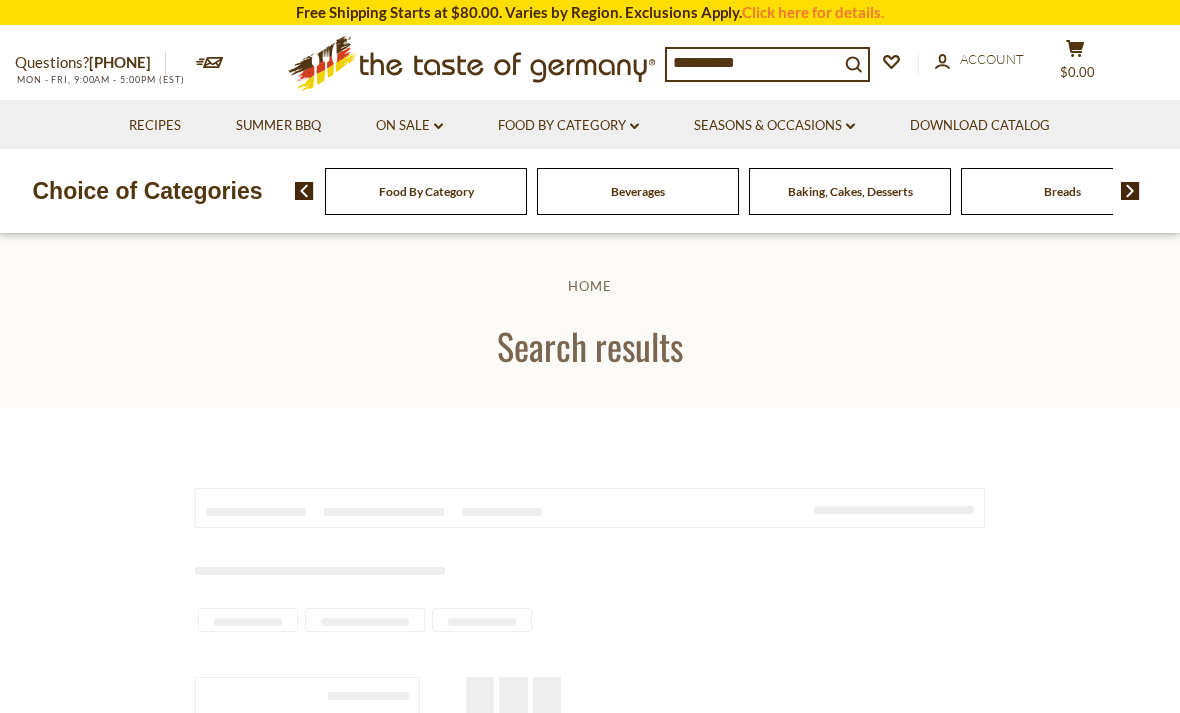 scroll, scrollTop: 0, scrollLeft: 0, axis: both 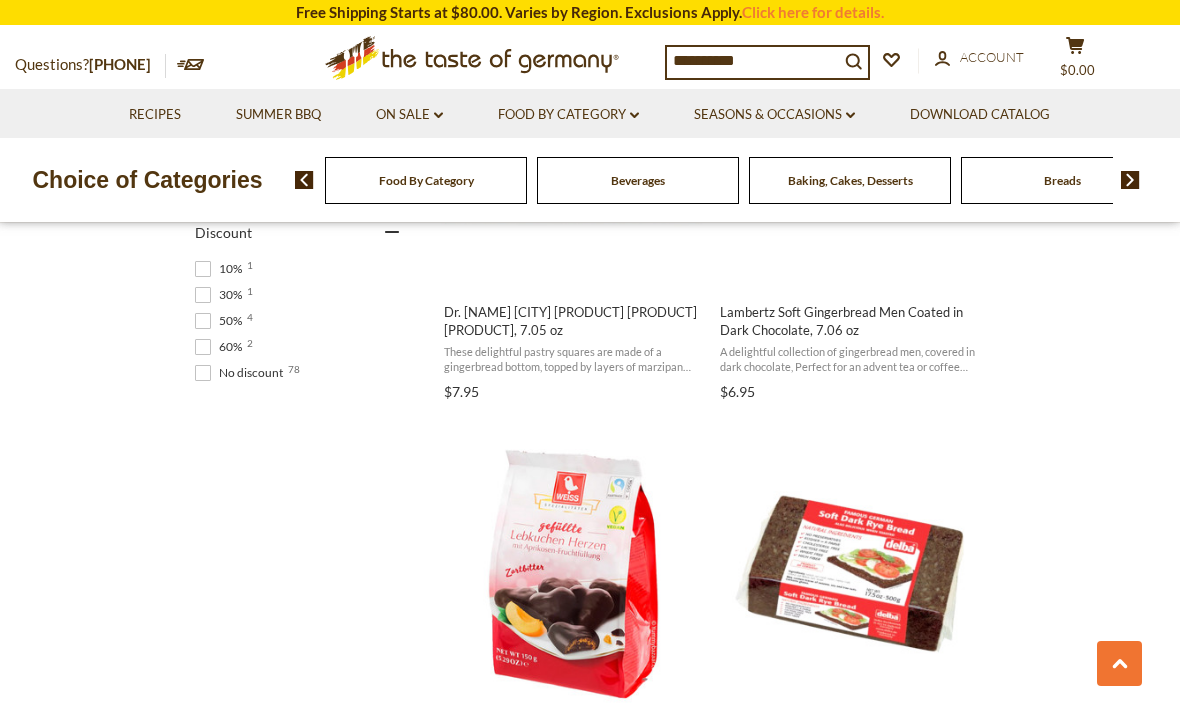 click at bounding box center (849, 574) 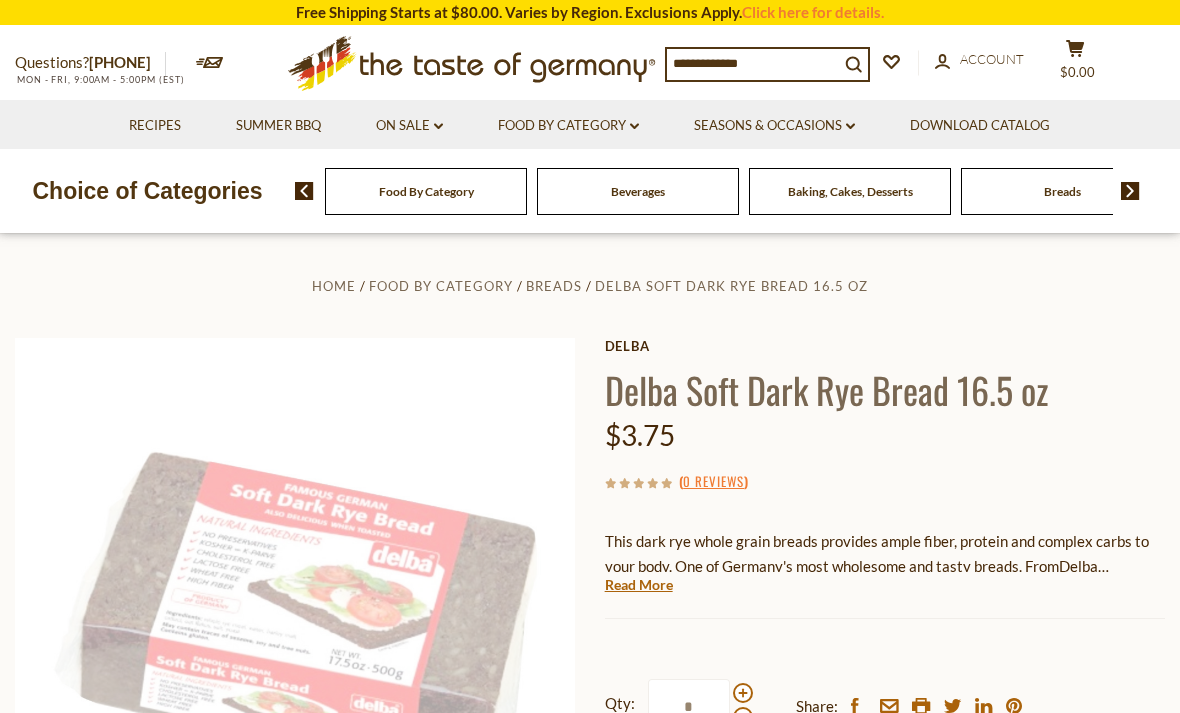 scroll, scrollTop: 557, scrollLeft: 0, axis: vertical 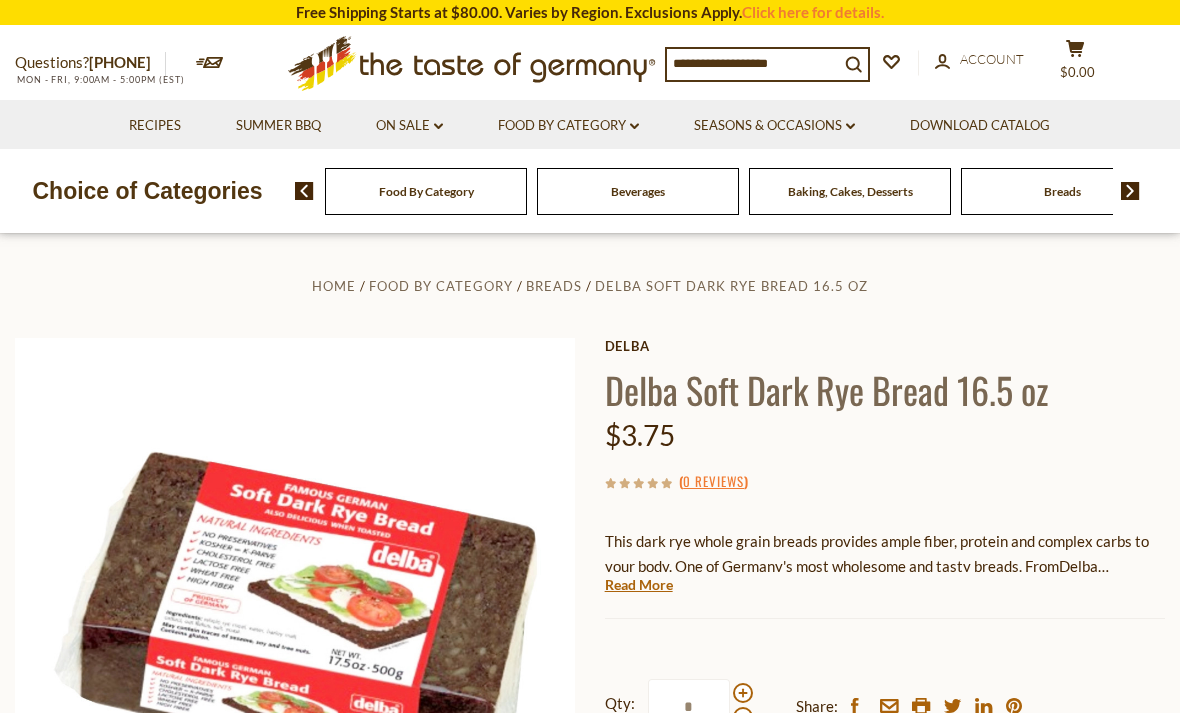 click on "Baking, Cakes, Desserts" at bounding box center (426, 191) 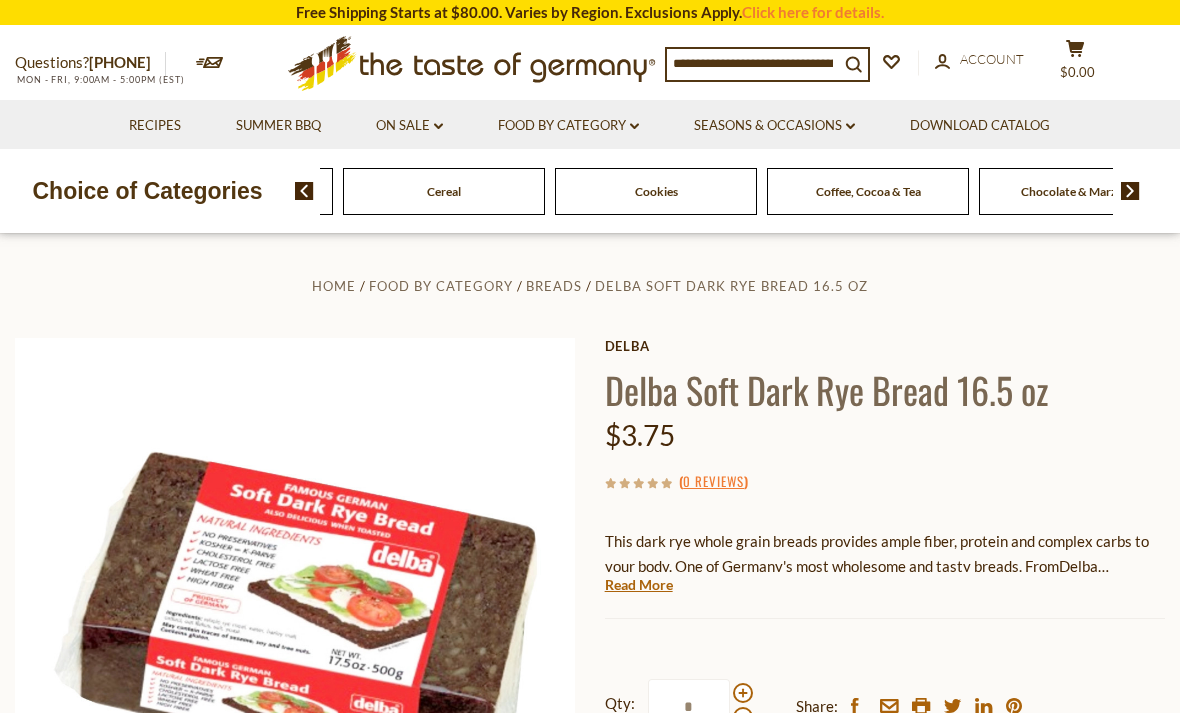 click on "Candy" at bounding box center (-616, 191) 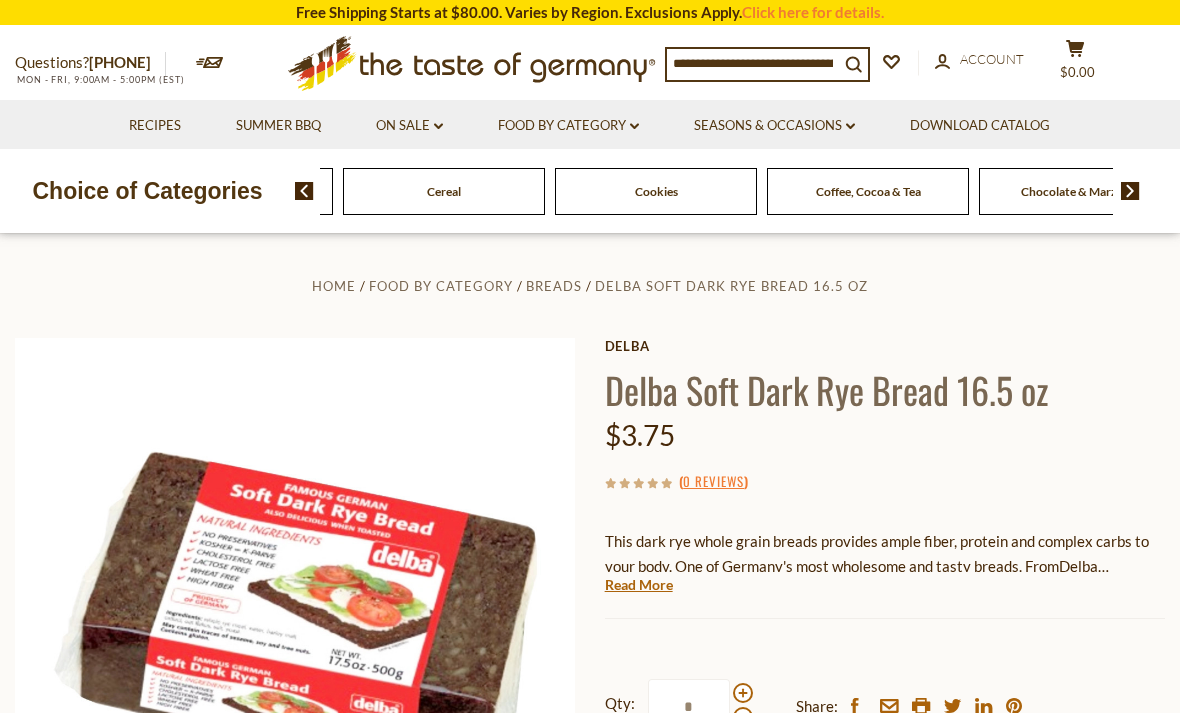 click on "Choice of Categories" at bounding box center [147, 191] 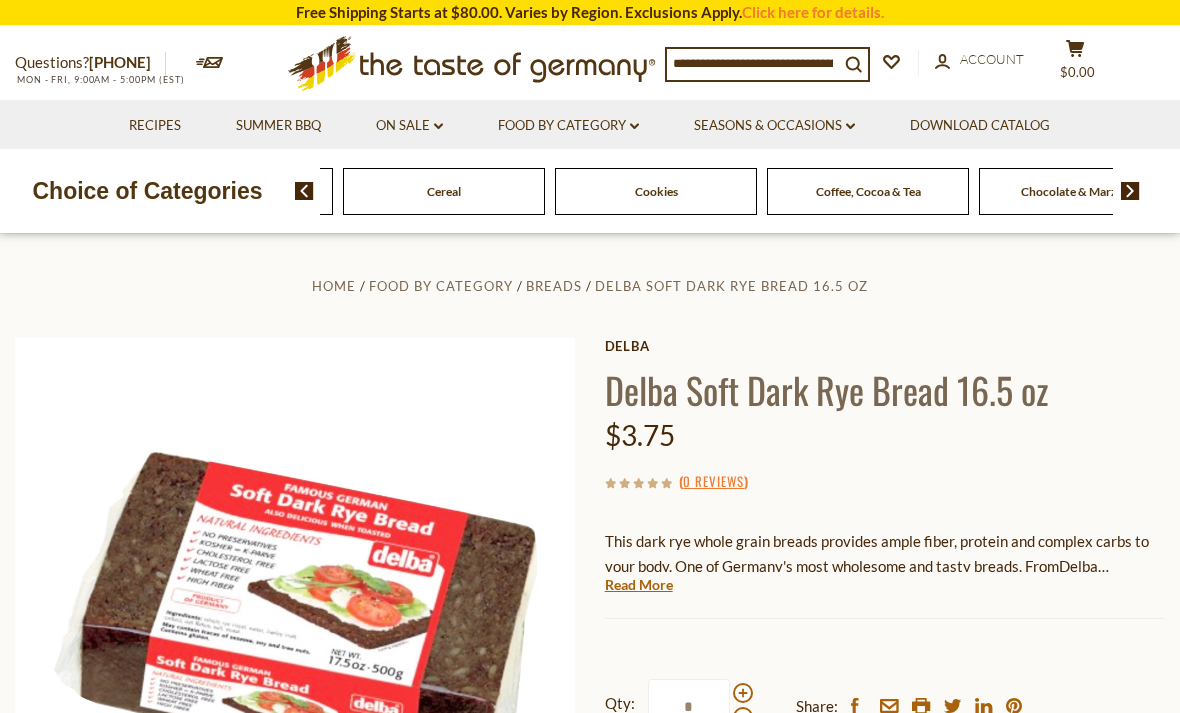 click at bounding box center [304, 191] 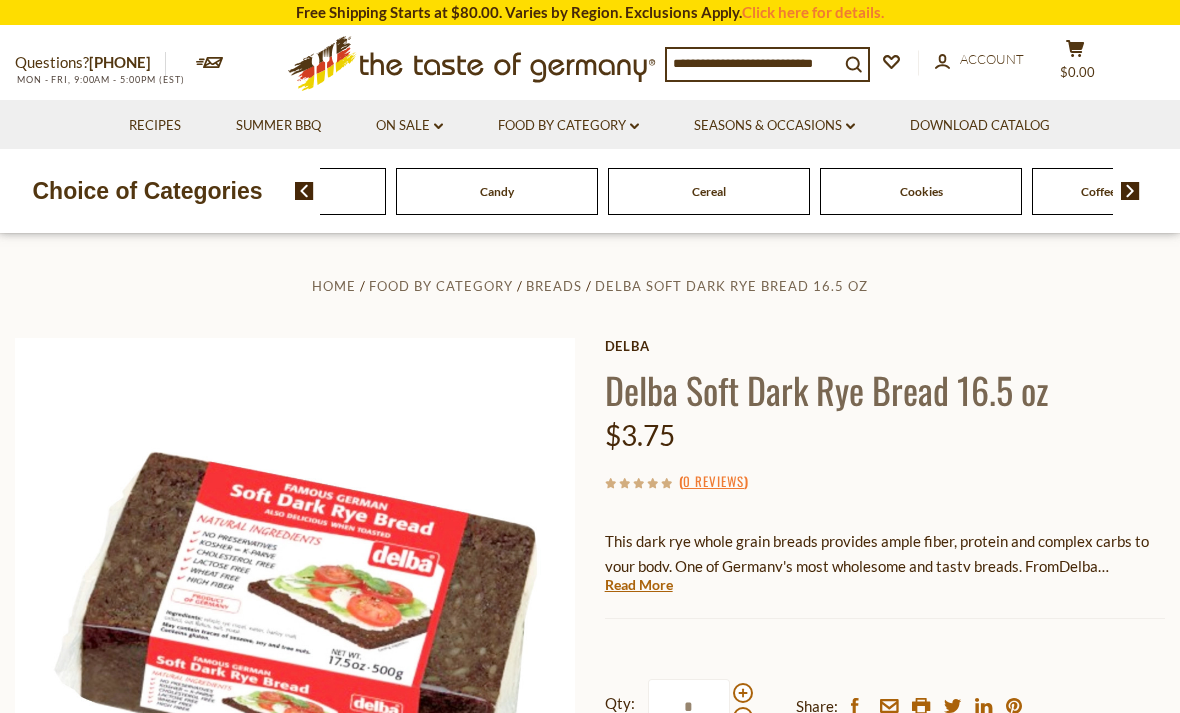click on "Food By Category
dropdown_arrow" at bounding box center (568, 126) 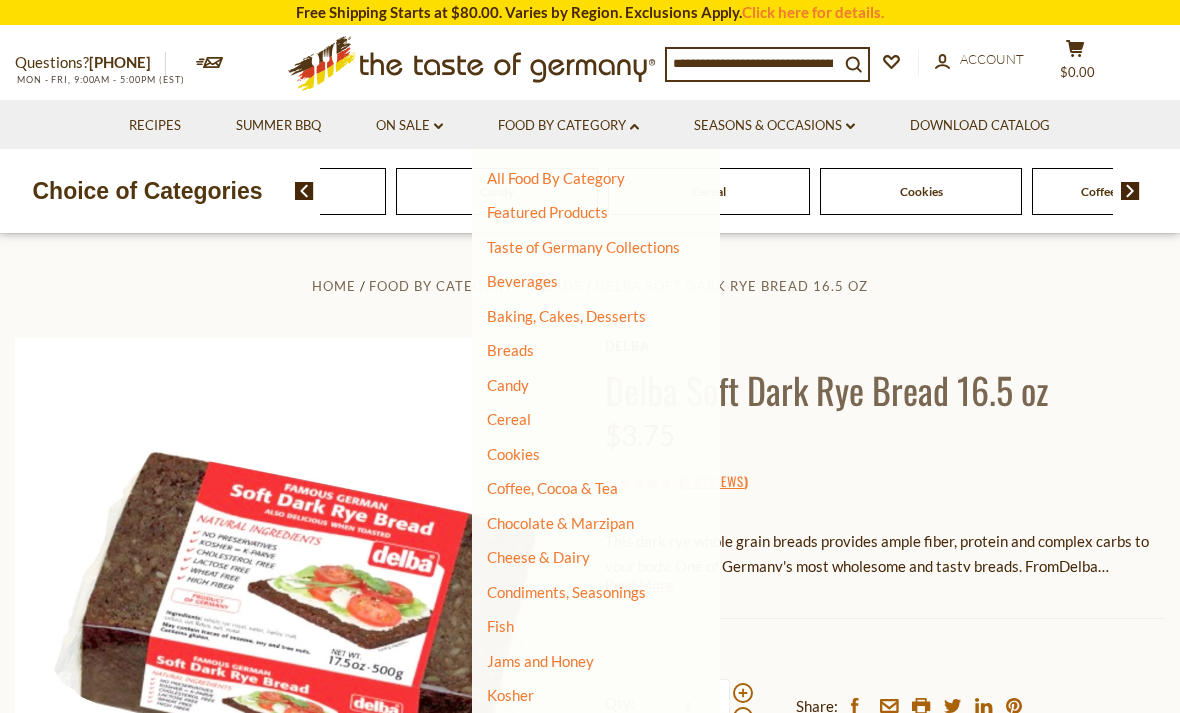 click on "Breads" at bounding box center [510, 350] 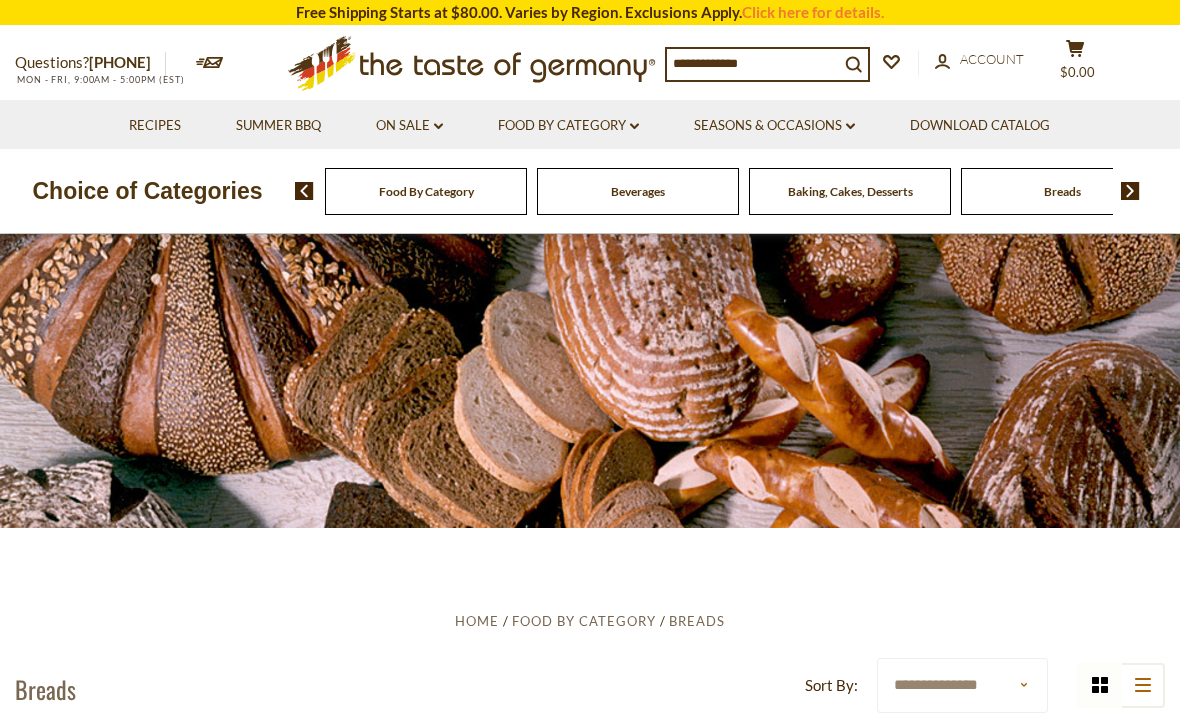 scroll, scrollTop: 0, scrollLeft: 0, axis: both 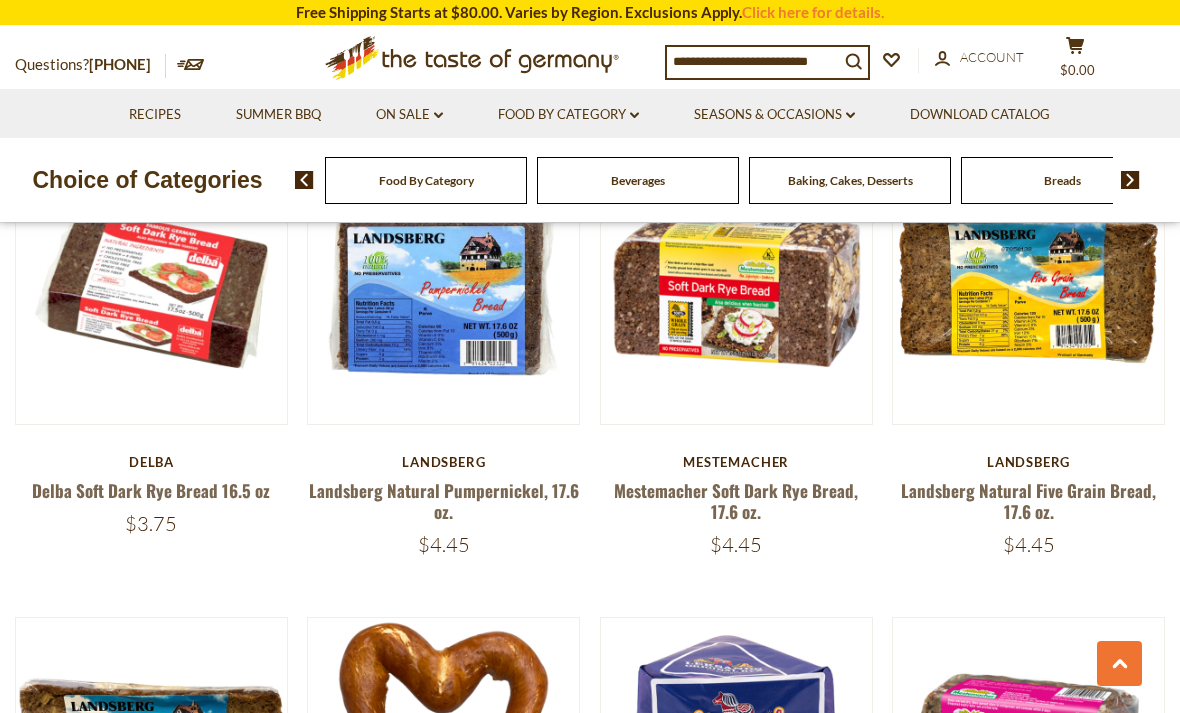 click on "Quick View" at bounding box center (736, -61) 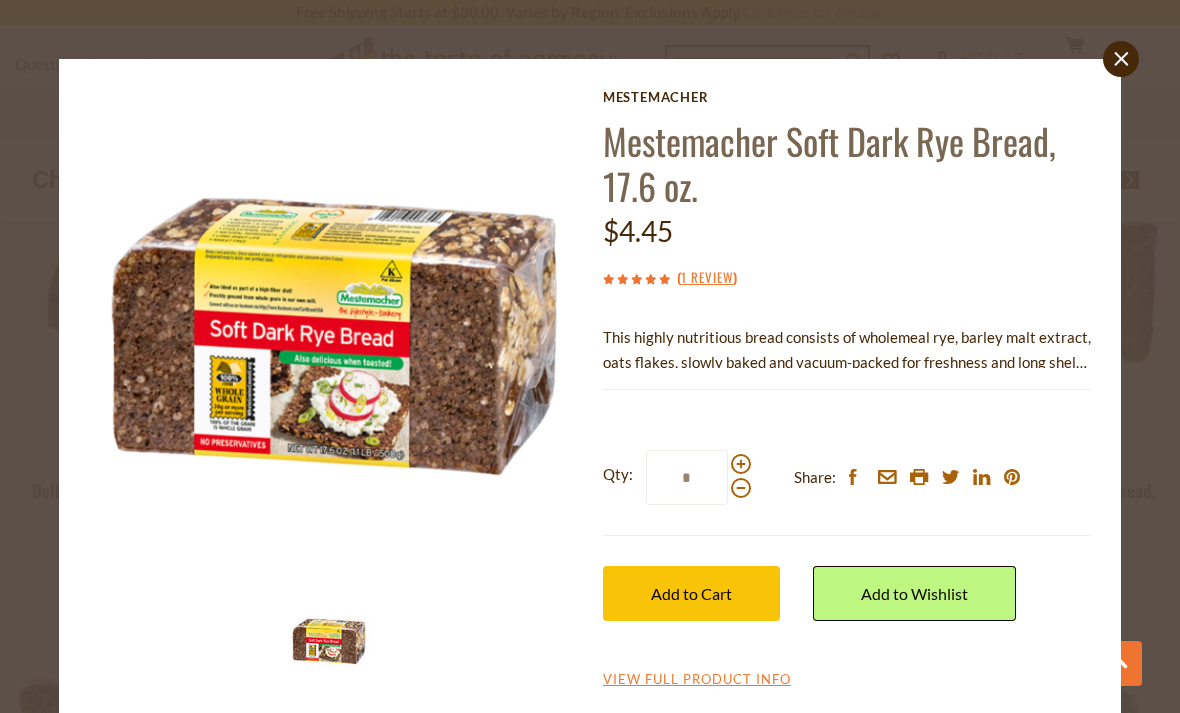 click on "1 Review" at bounding box center [707, 278] 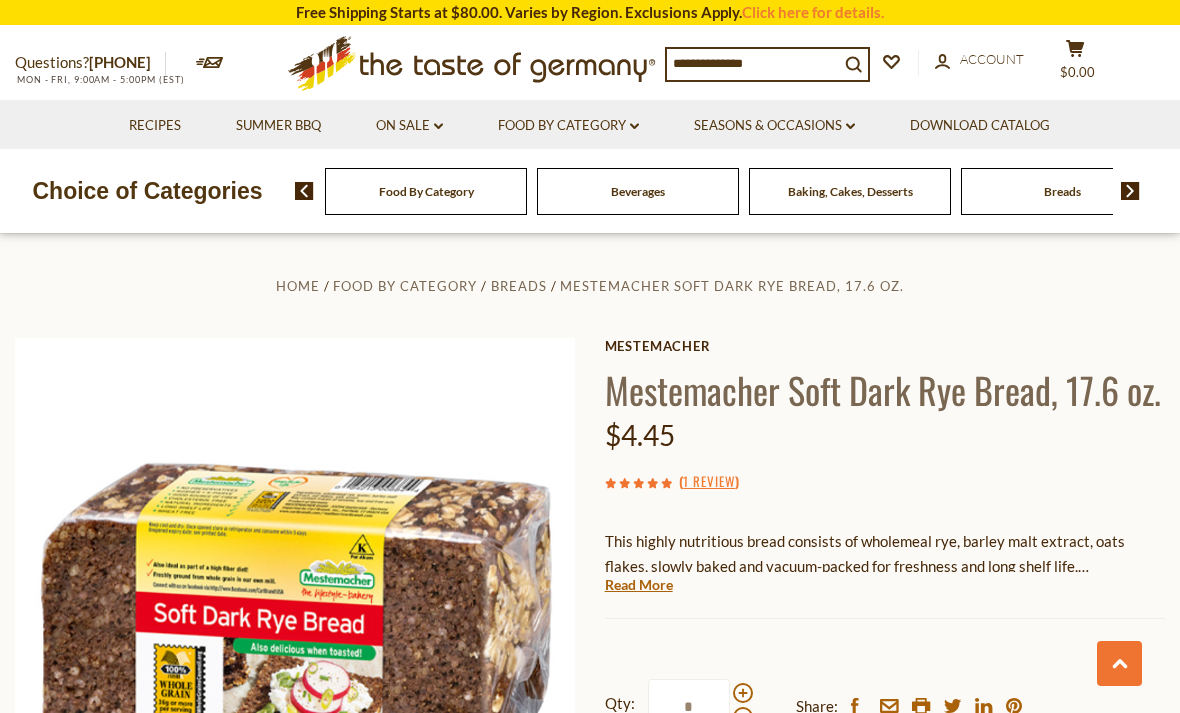 scroll, scrollTop: 1700, scrollLeft: 0, axis: vertical 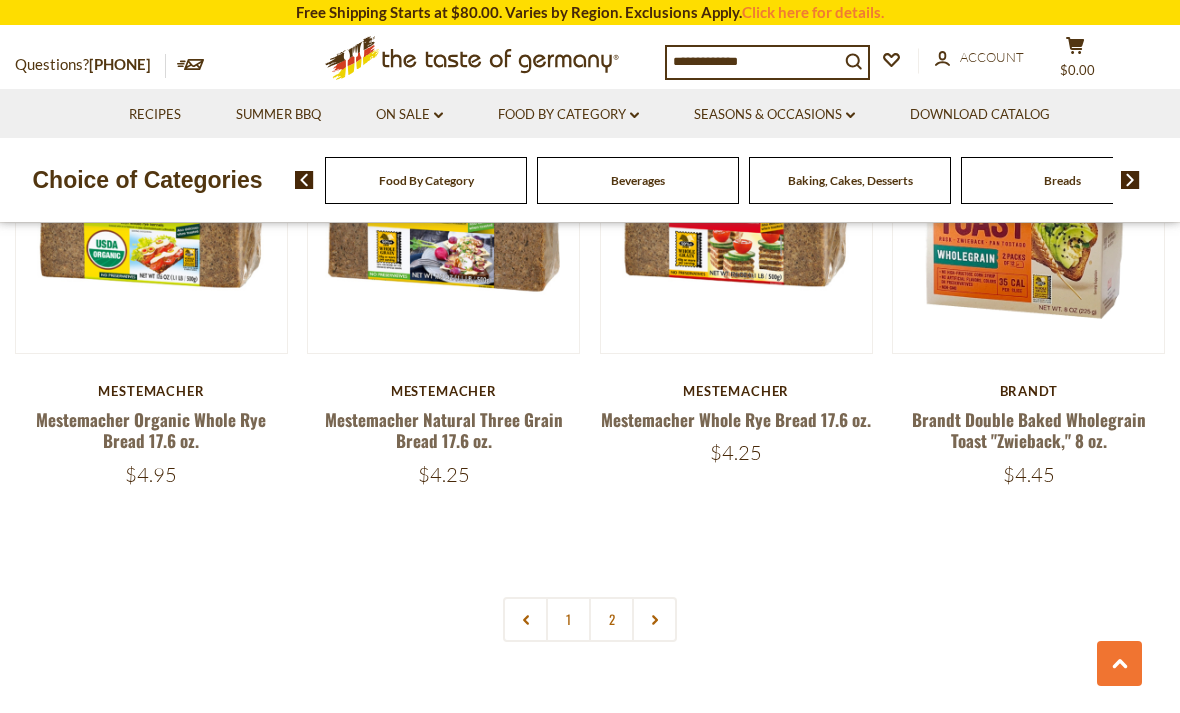 click at bounding box center (654, 619) 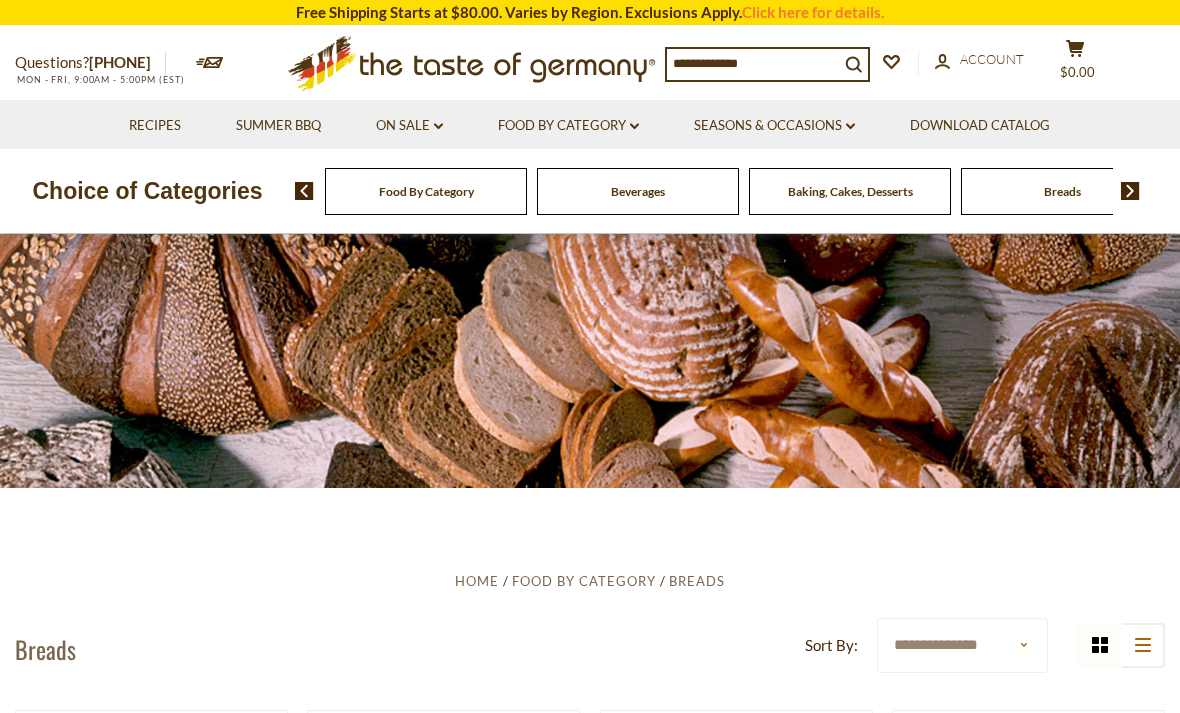 scroll, scrollTop: 0, scrollLeft: 0, axis: both 